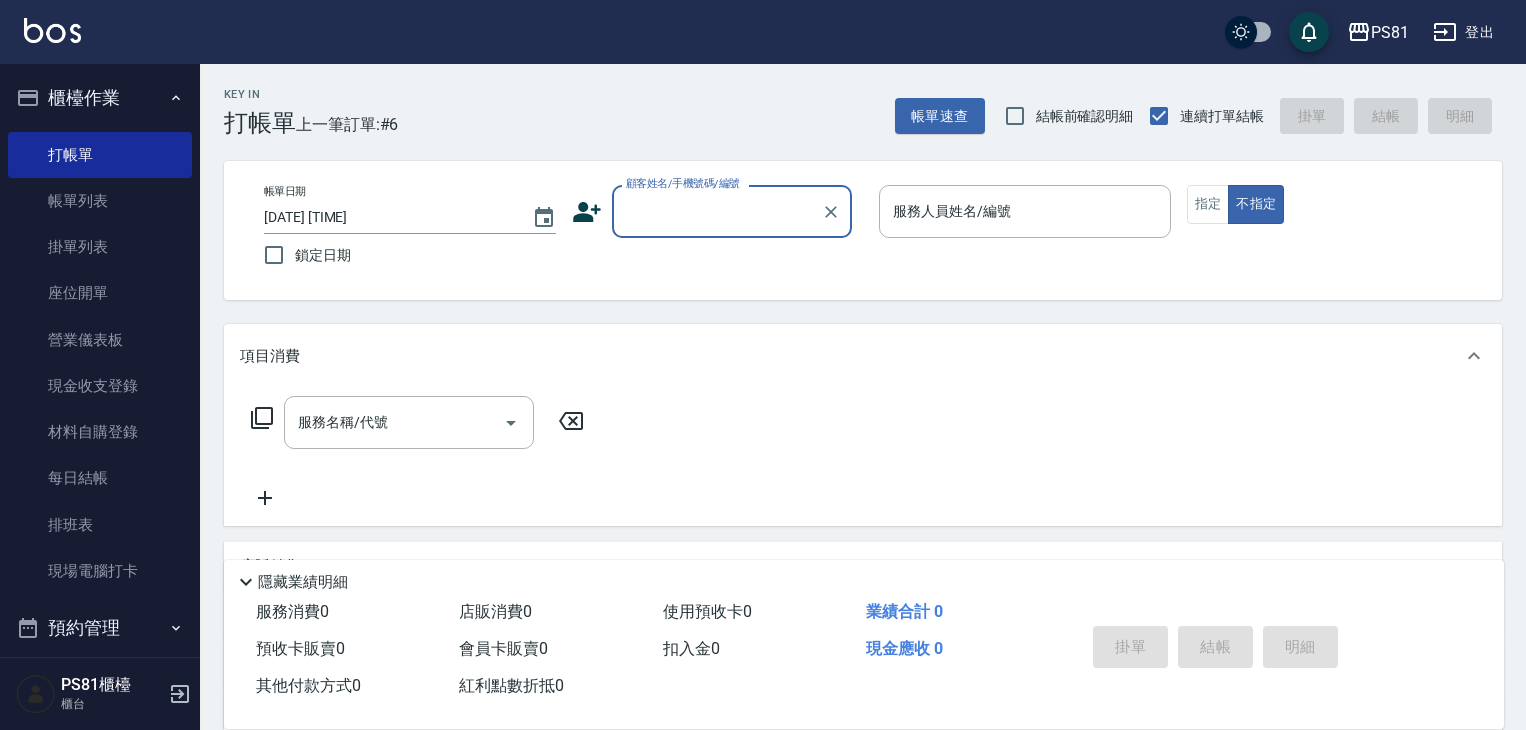 scroll, scrollTop: 0, scrollLeft: 0, axis: both 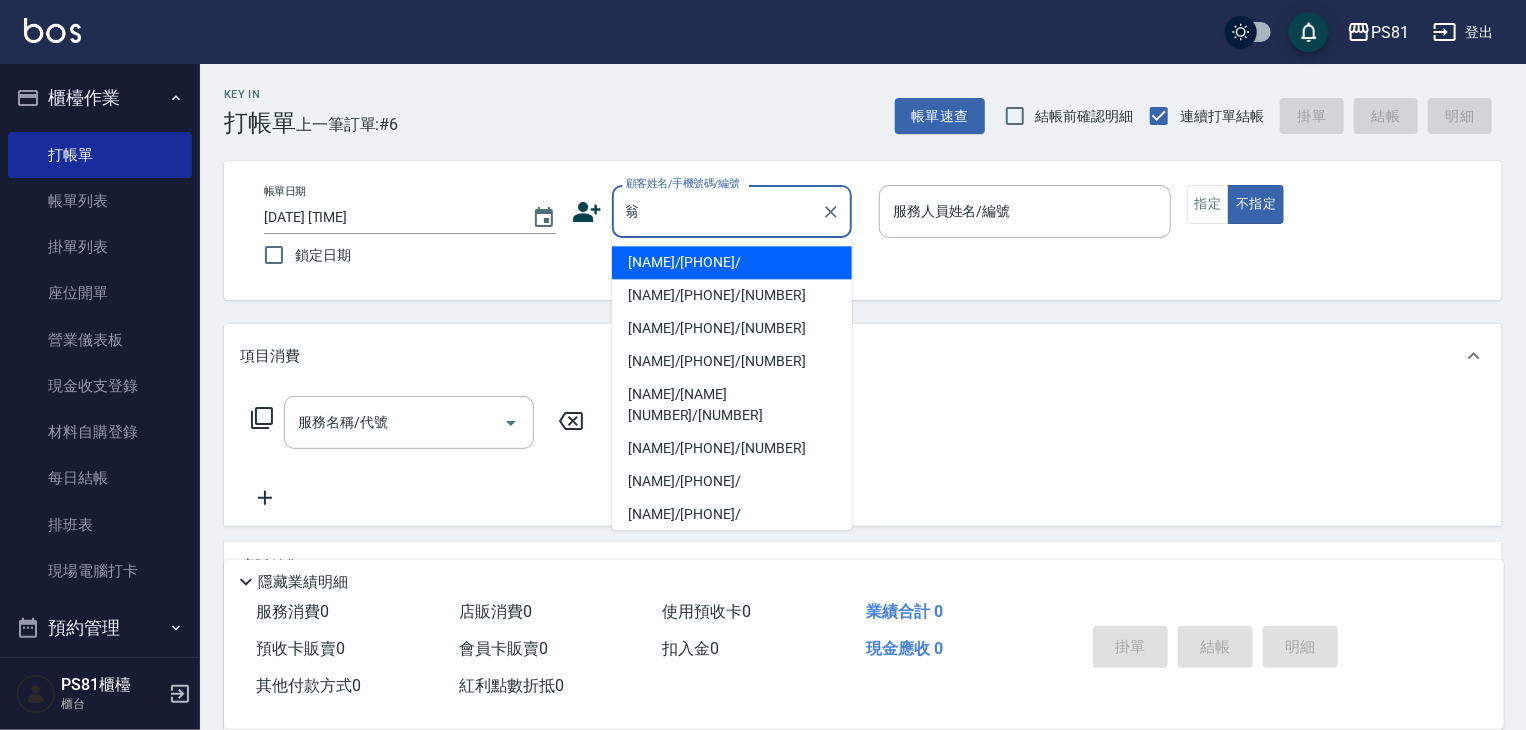drag, startPoint x: 690, startPoint y: 252, endPoint x: 667, endPoint y: 269, distance: 28.600698 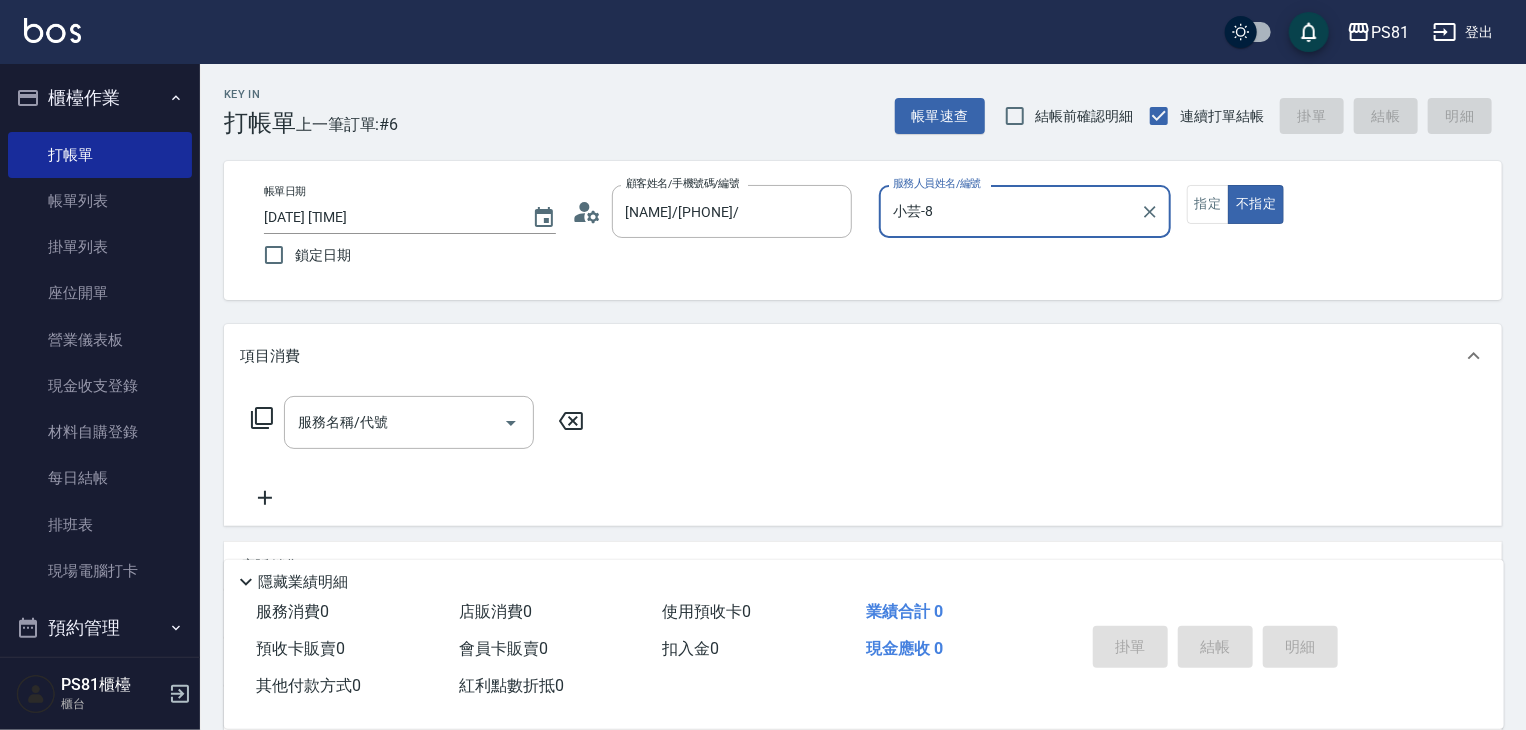 type on "小芸-8" 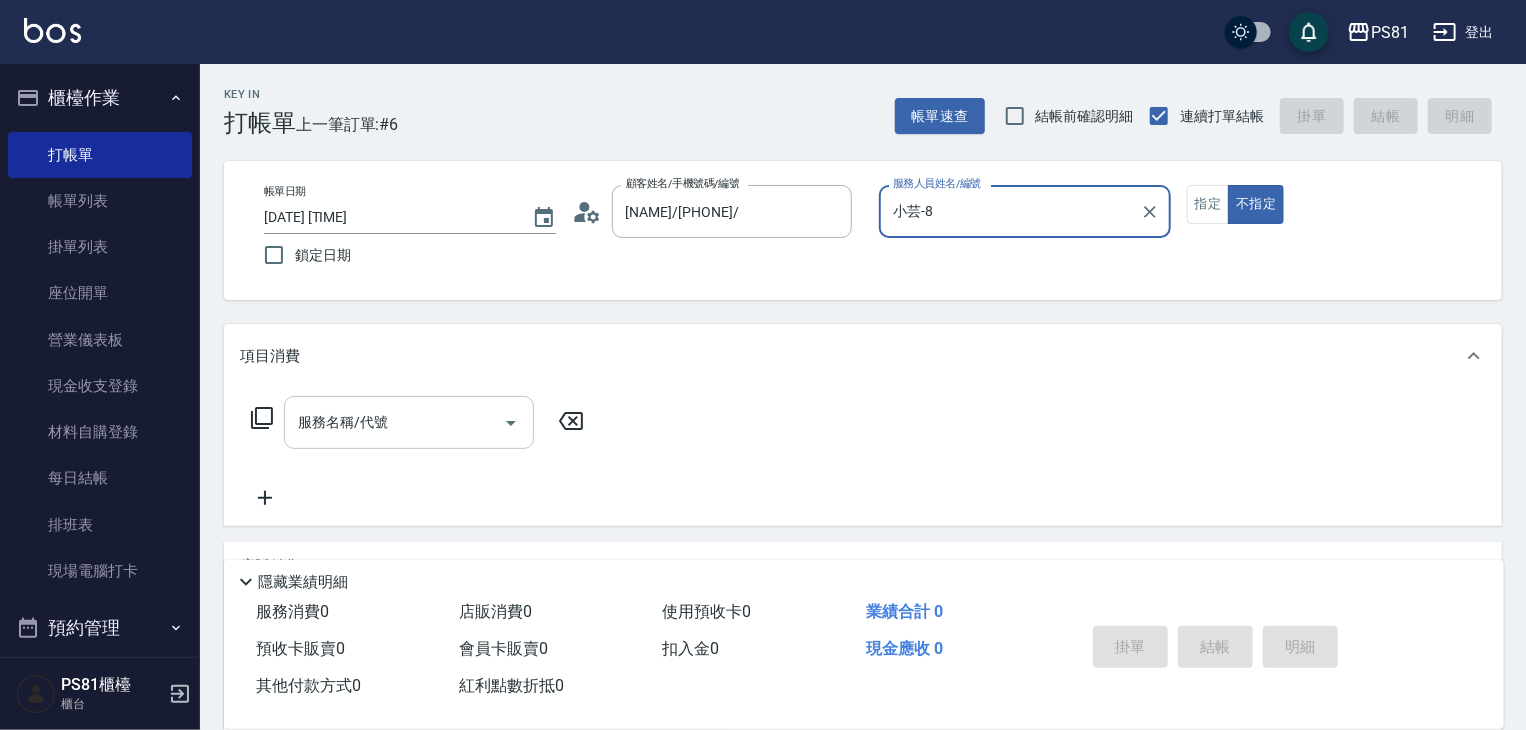 click on "服務名稱/代號" at bounding box center [394, 422] 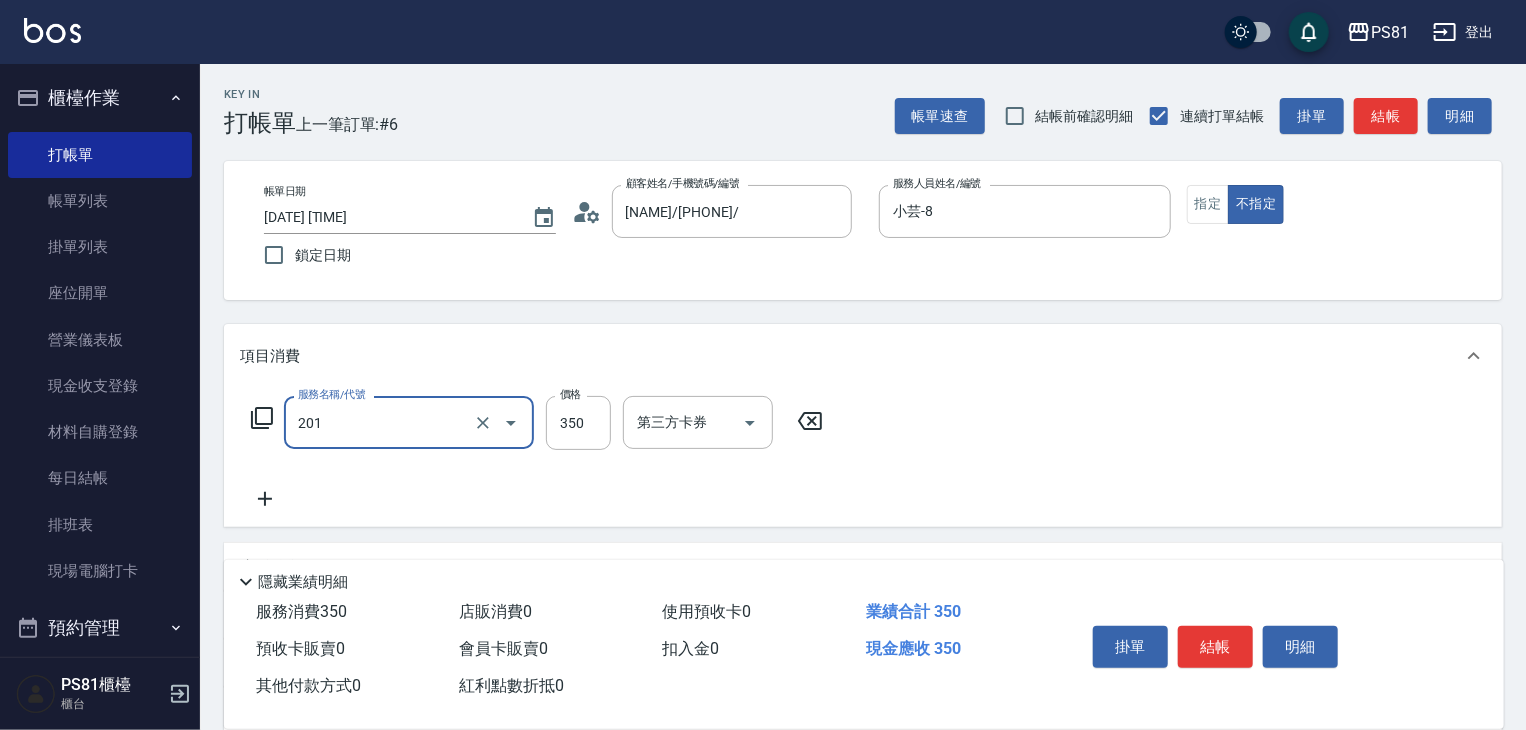 type on "洗剪350(201)" 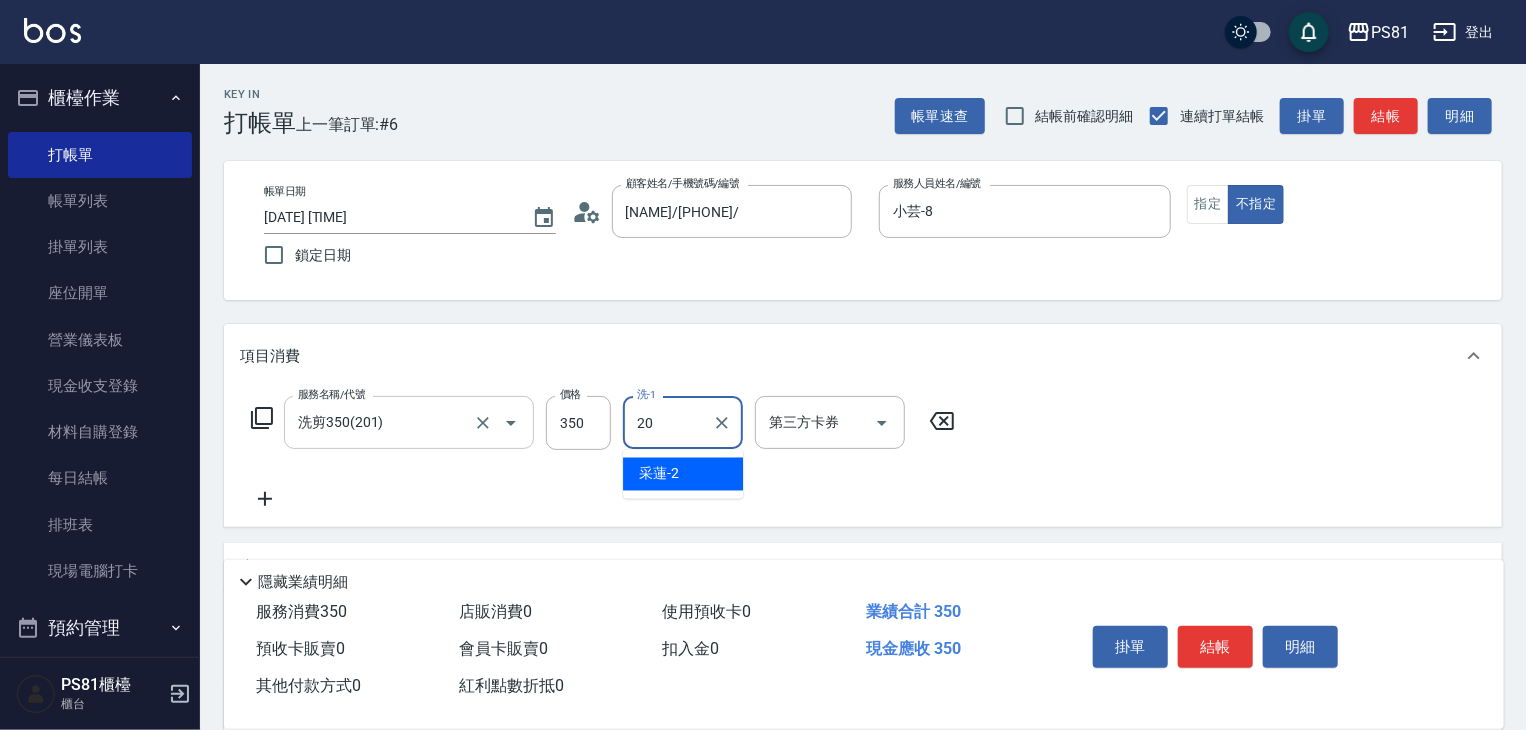 type on "妍妍-20" 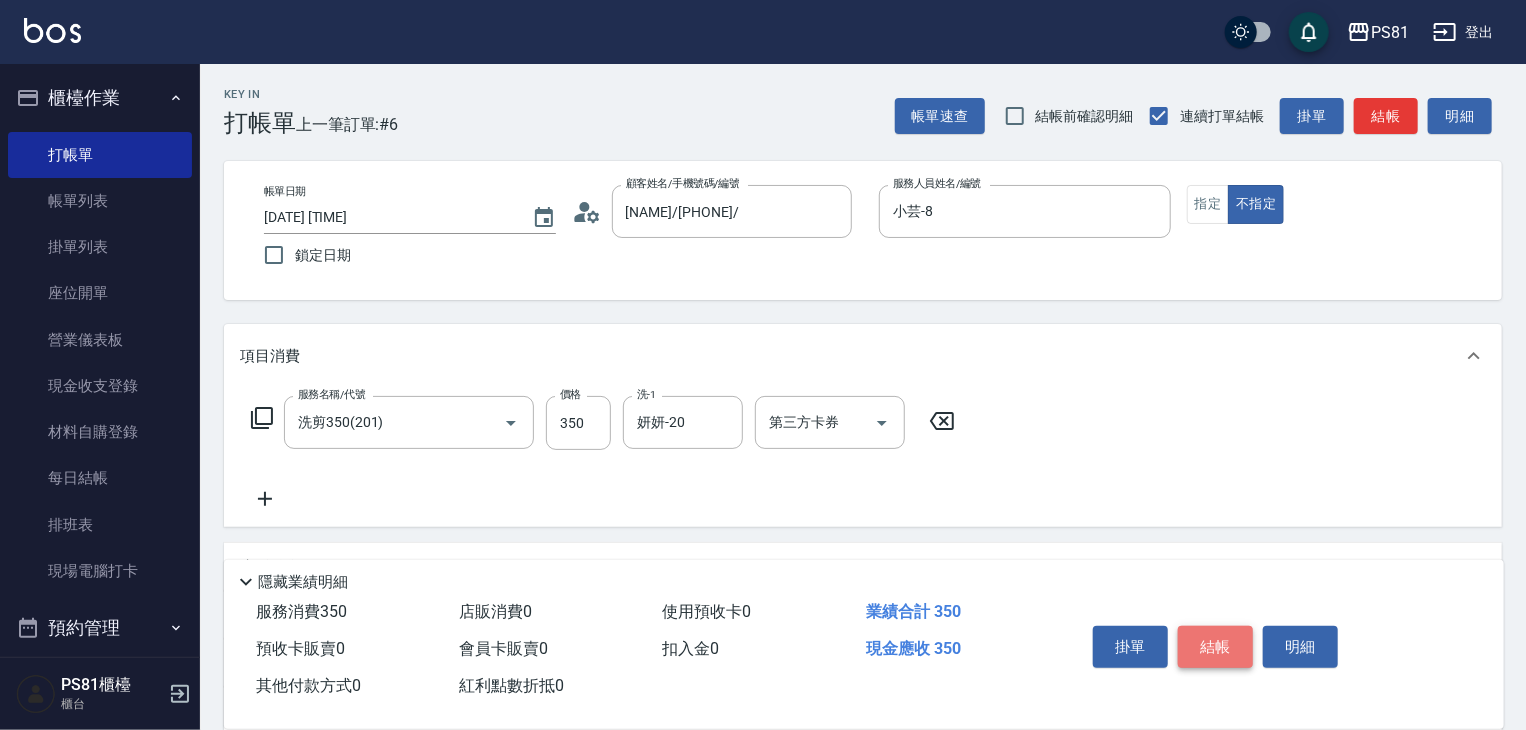 click on "結帳" at bounding box center (1215, 647) 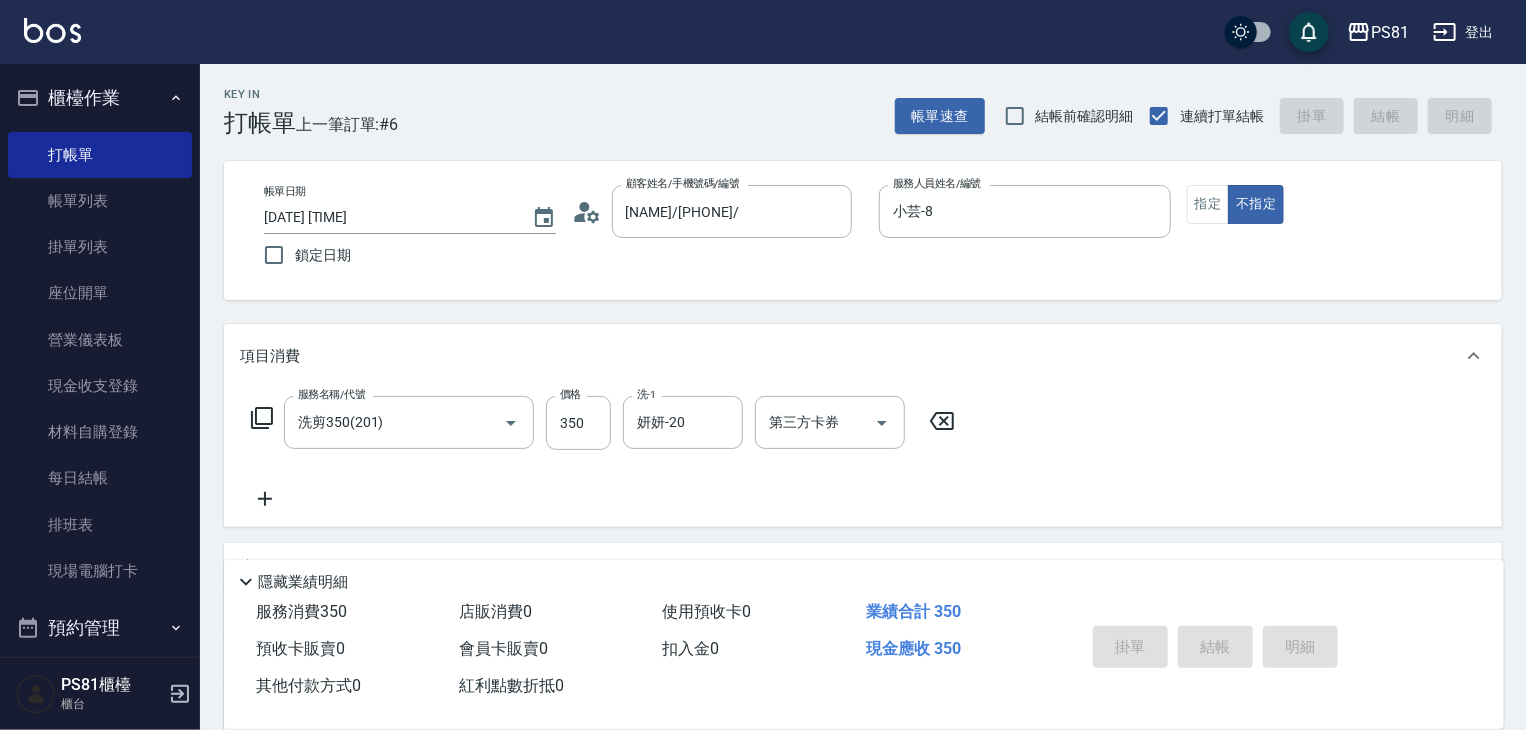 type on "2025/08/07 18:00" 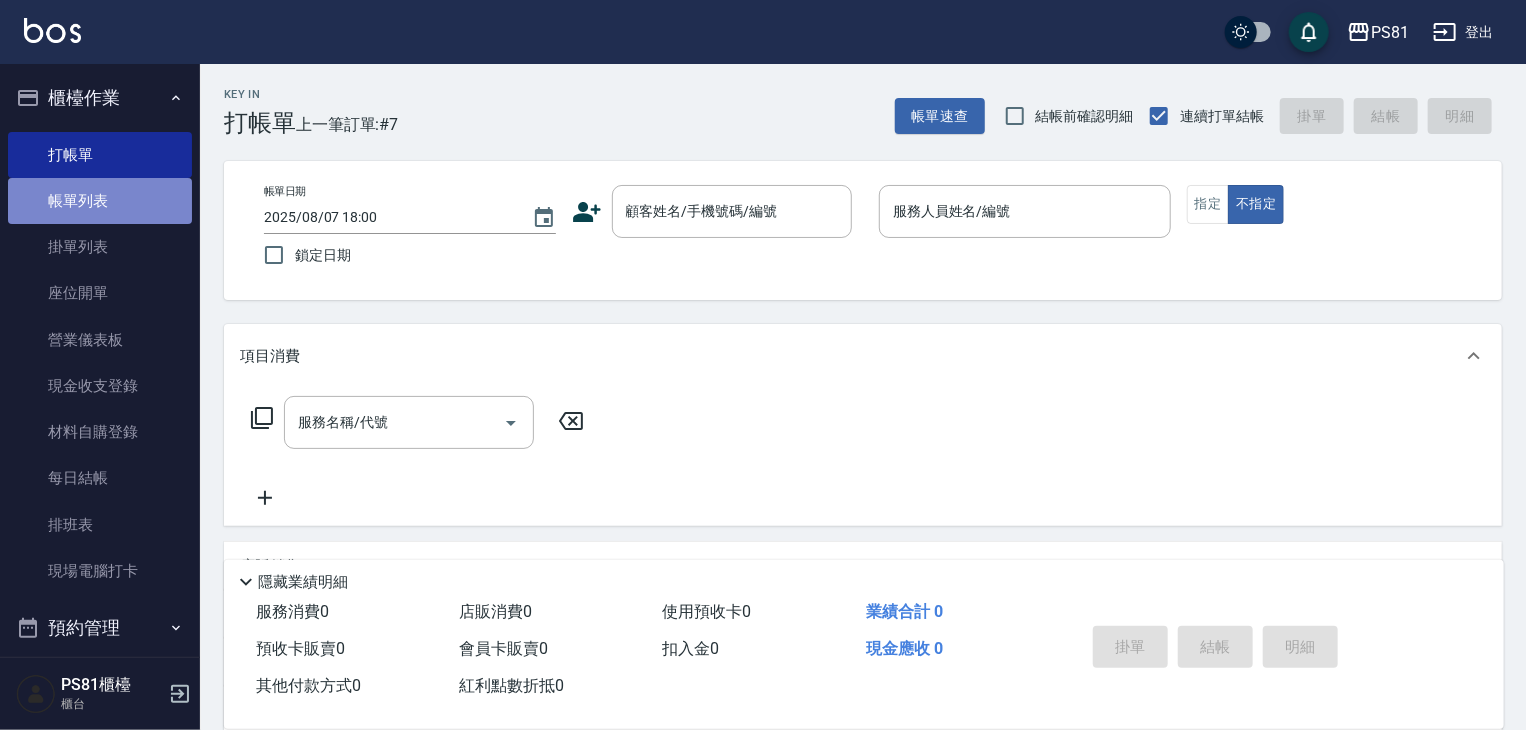 click on "帳單列表" at bounding box center [100, 201] 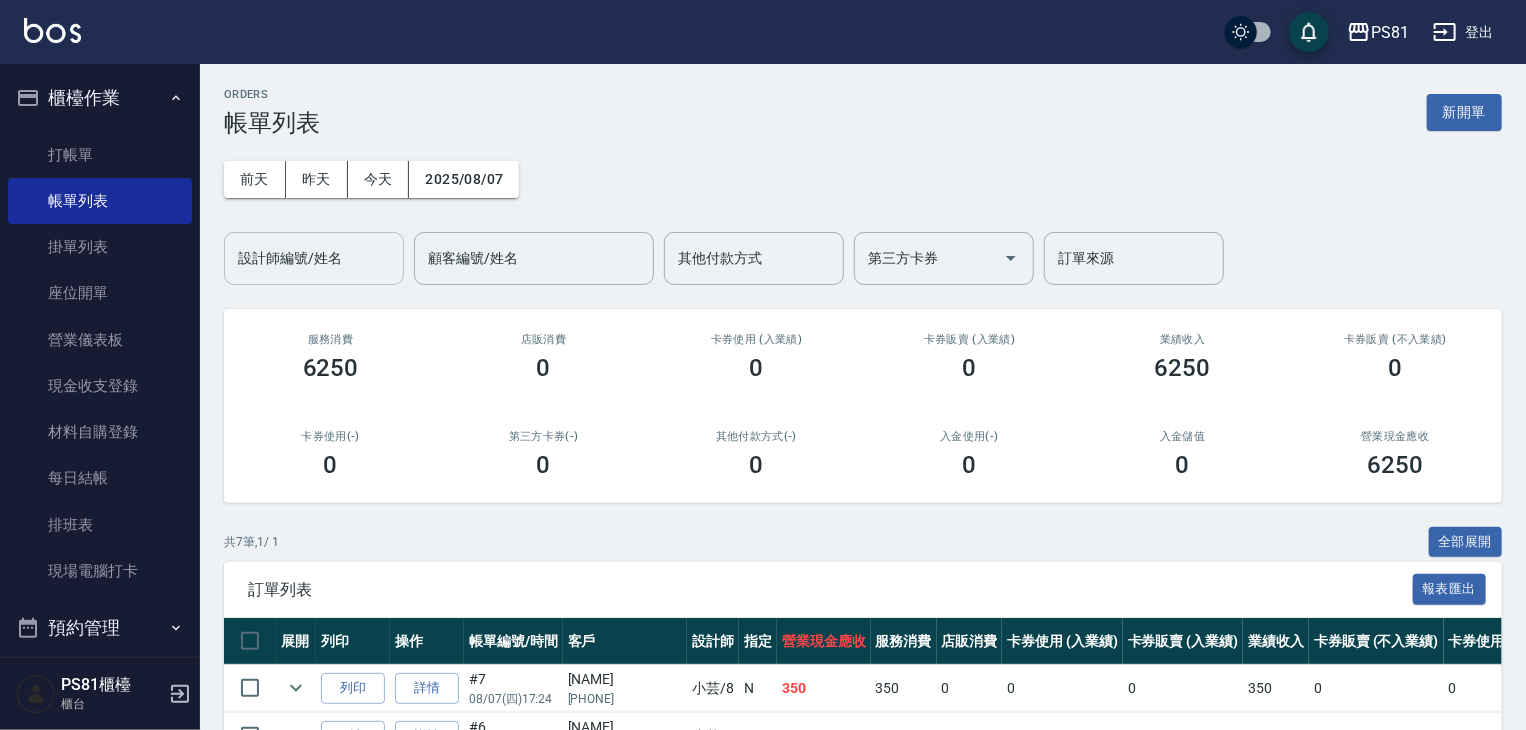 click on "設計師編號/姓名" at bounding box center [314, 258] 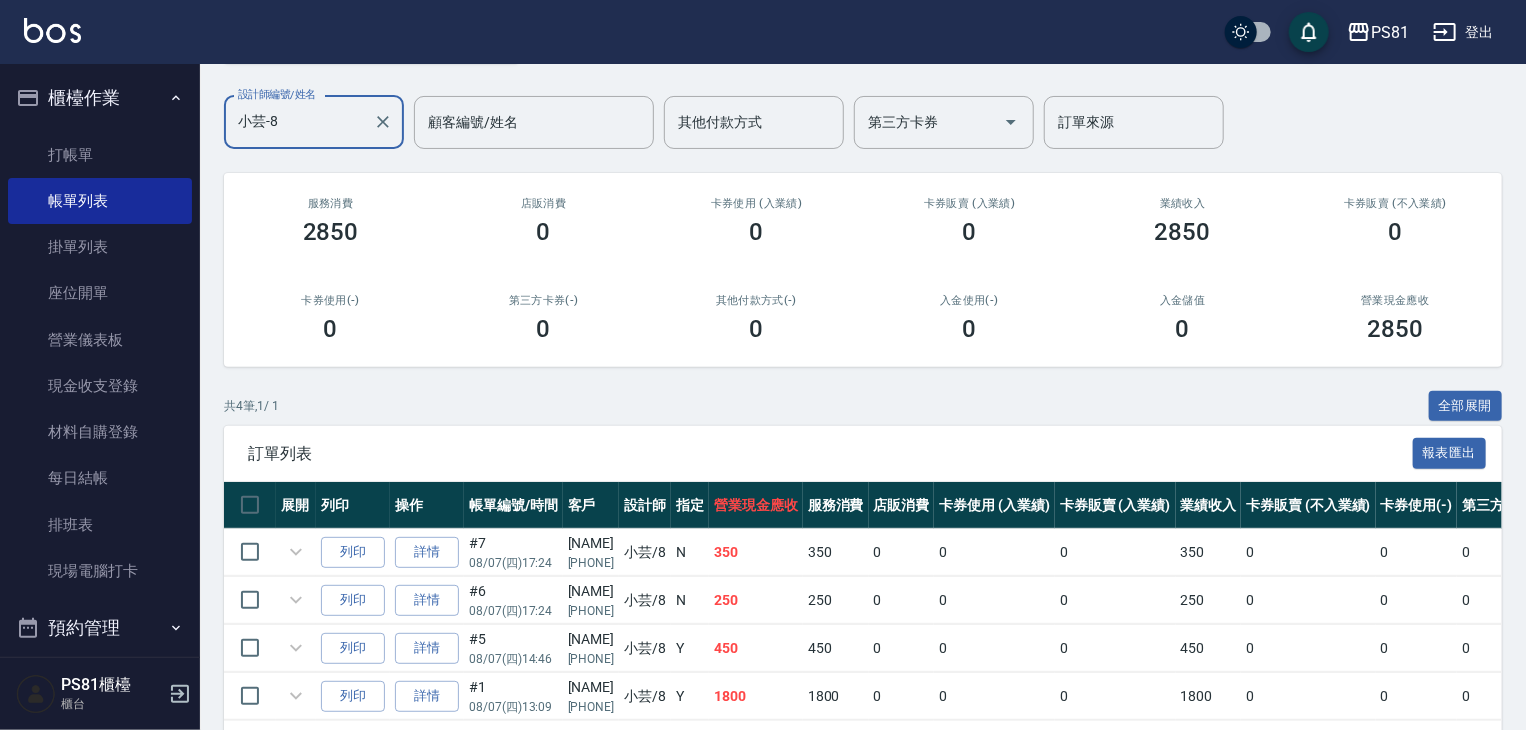 scroll, scrollTop: 219, scrollLeft: 0, axis: vertical 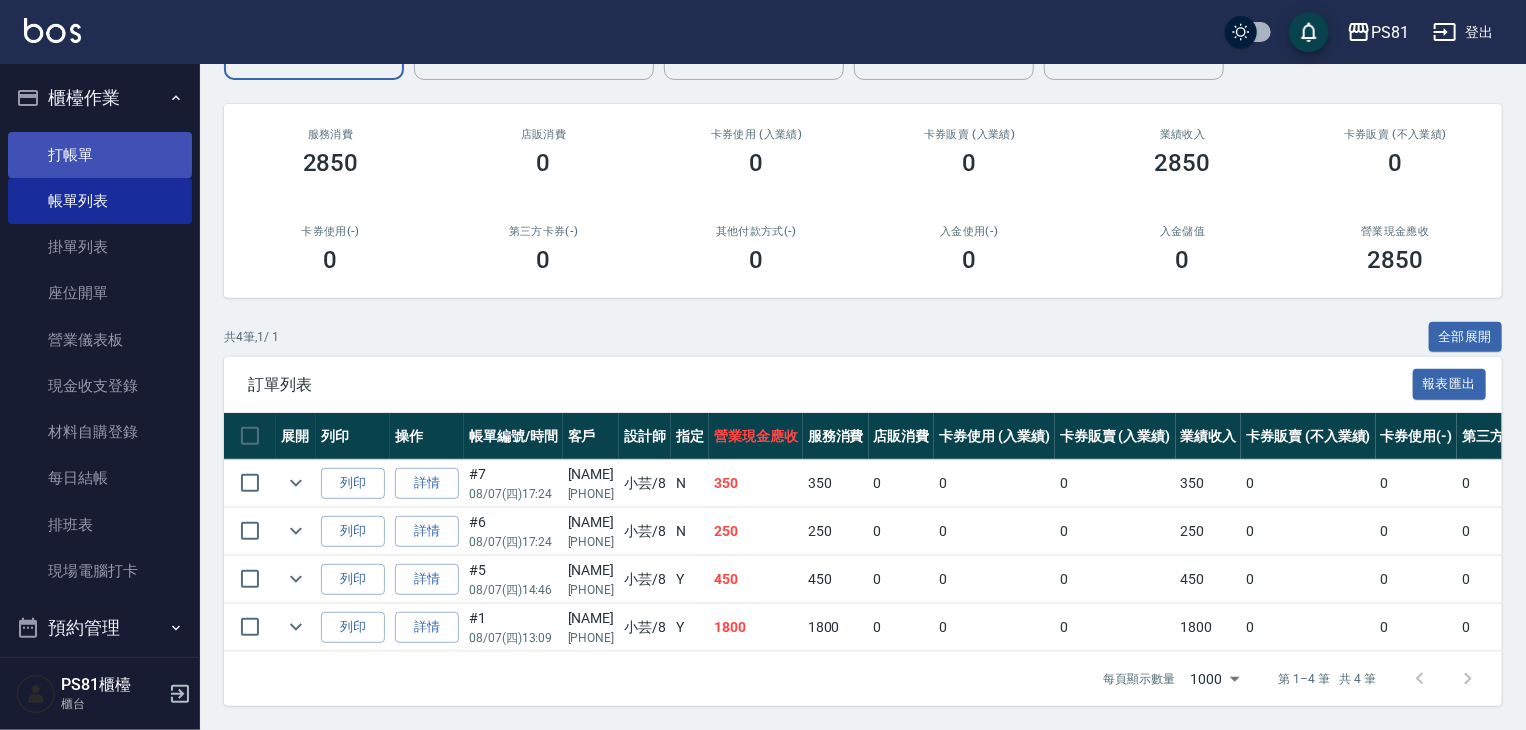 type on "小芸-8" 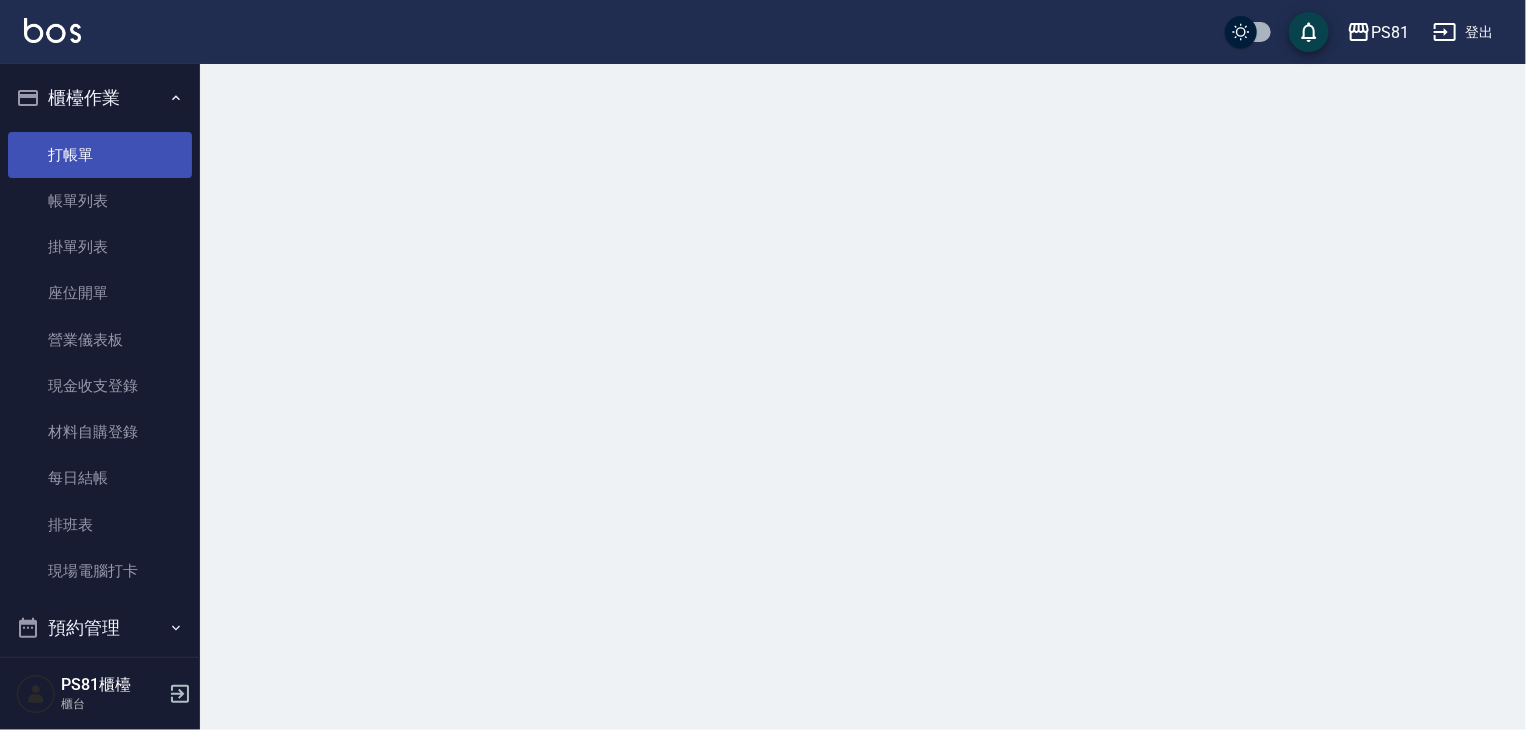 scroll, scrollTop: 0, scrollLeft: 0, axis: both 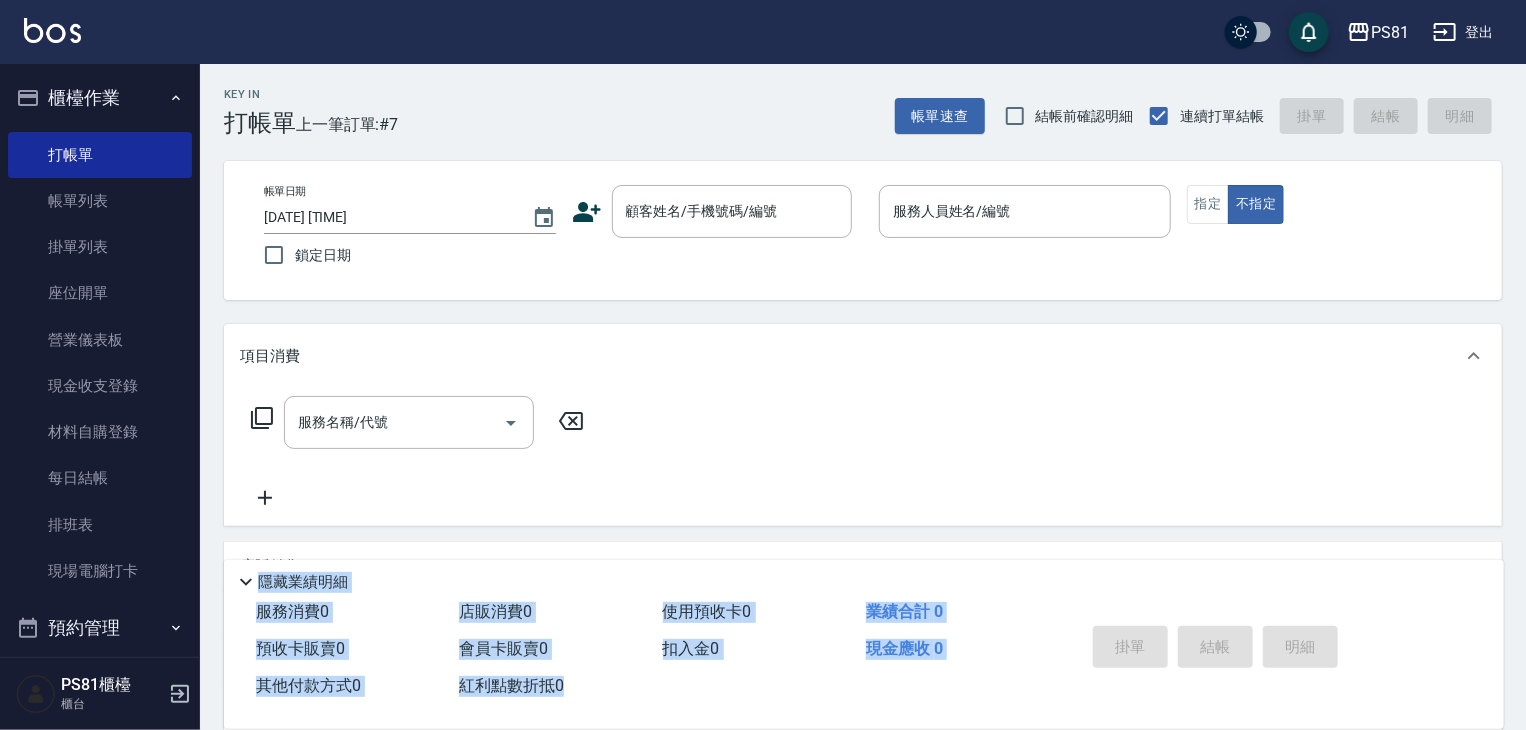 click on "PS81 登出 櫃檯作業 打帳單 帳單列表 掛單列表 座位開單 營業儀表板 現金收支登錄 材料自購登錄 每日結帳 排班表 現場電腦打卡 預約管理 預約管理 單日預約紀錄 單週預約紀錄 報表及分析 報表目錄 店家日報表 互助日報表 互助排行榜 全店業績分析表 設計師日報表 設計師業績分析表 設計師業績月報表 設計師排行榜 每日收支明細 收支分類明細表 客戶管理 客戶列表 卡券管理 入金管理 員工及薪資 員工列表 商品管理 商品分類設定 商品列表 資料設定 服務分類設定 服務項目設定 系統參數設定 收支科目設定 PS81櫃檯 櫃台 Key In 打帳單 上一筆訂單:#[NUMBER] 帳單速查 結帳前確認明細 連續打單結帳 掛單 結帳 明細 帳單日期 [DATE] [TIME] 鎖定日期 顧客姓名/手機號碼/編號 顧客姓名/手機號碼/編號 服務人員姓名/編號 服務人員姓名/編號 指定 不指定 項目消費 服務名稱/代號 備註" at bounding box center (763, 486) 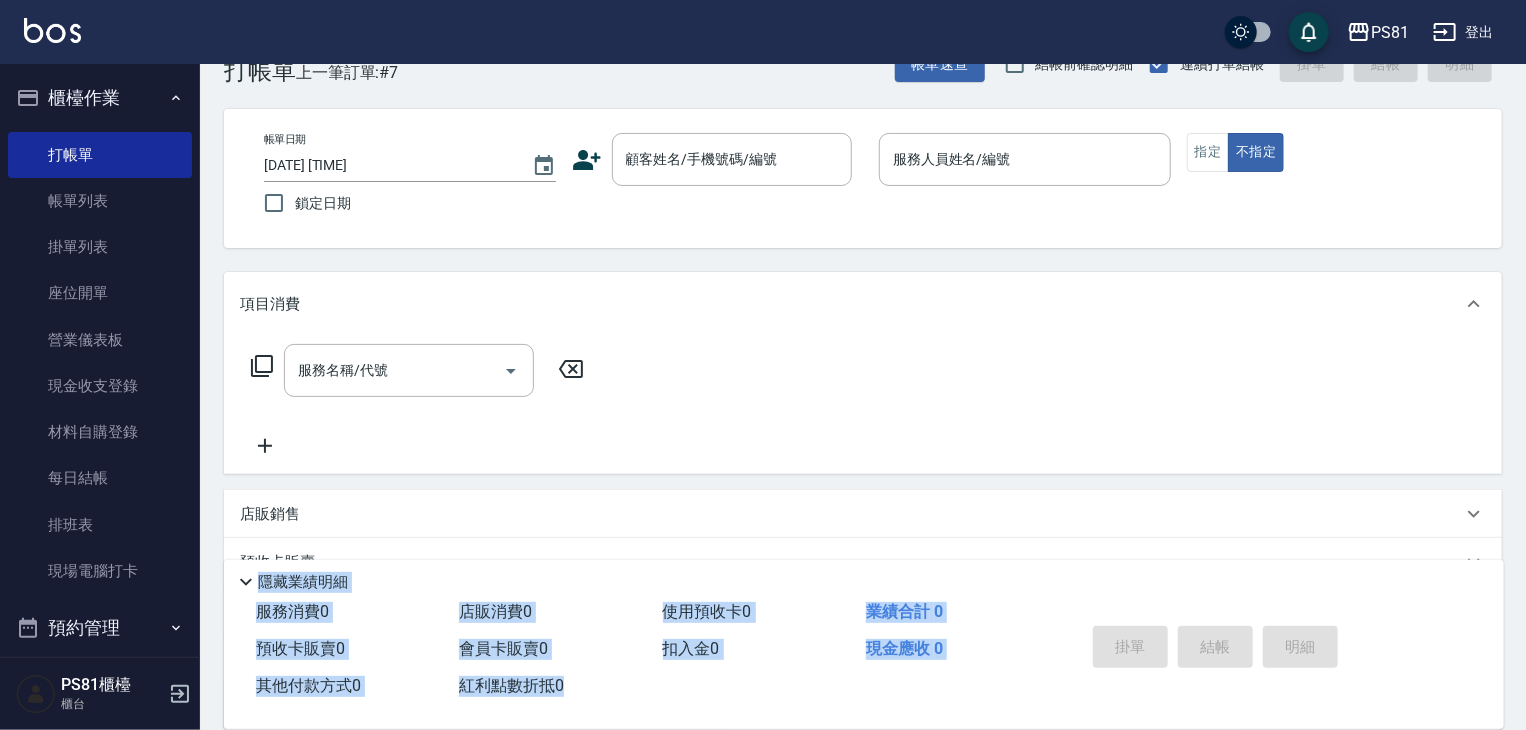 scroll, scrollTop: 0, scrollLeft: 0, axis: both 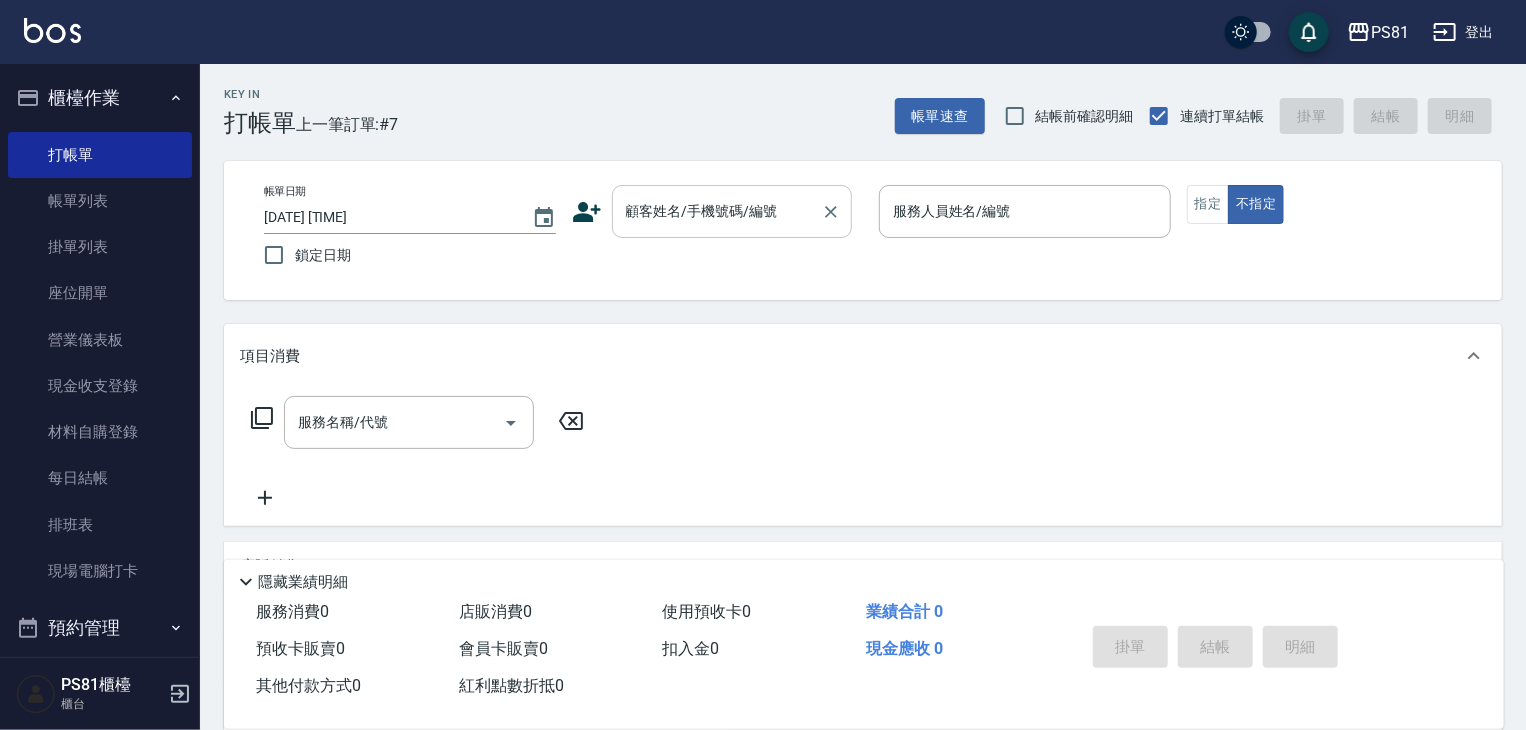 click on "顧客姓名/手機號碼/編號" at bounding box center [717, 211] 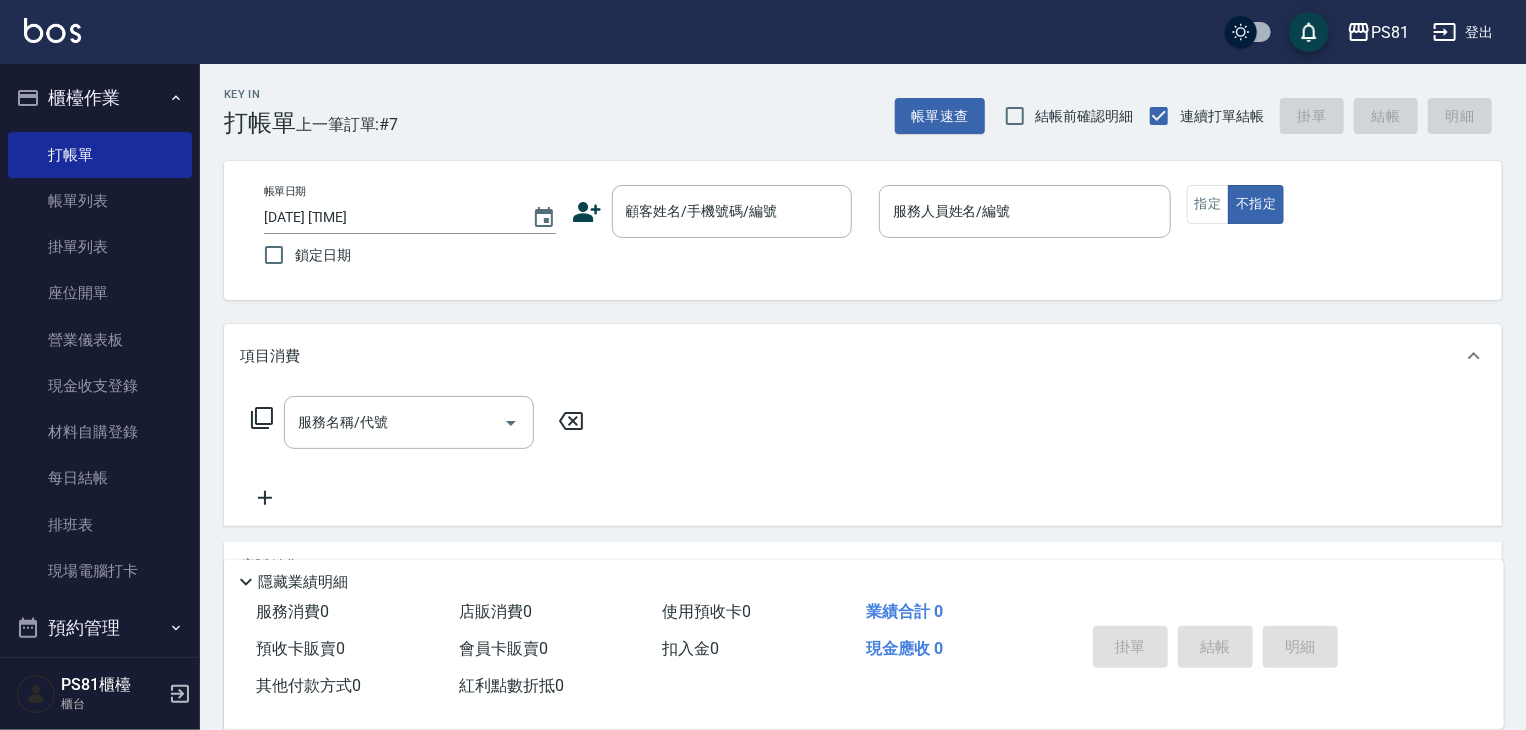 click 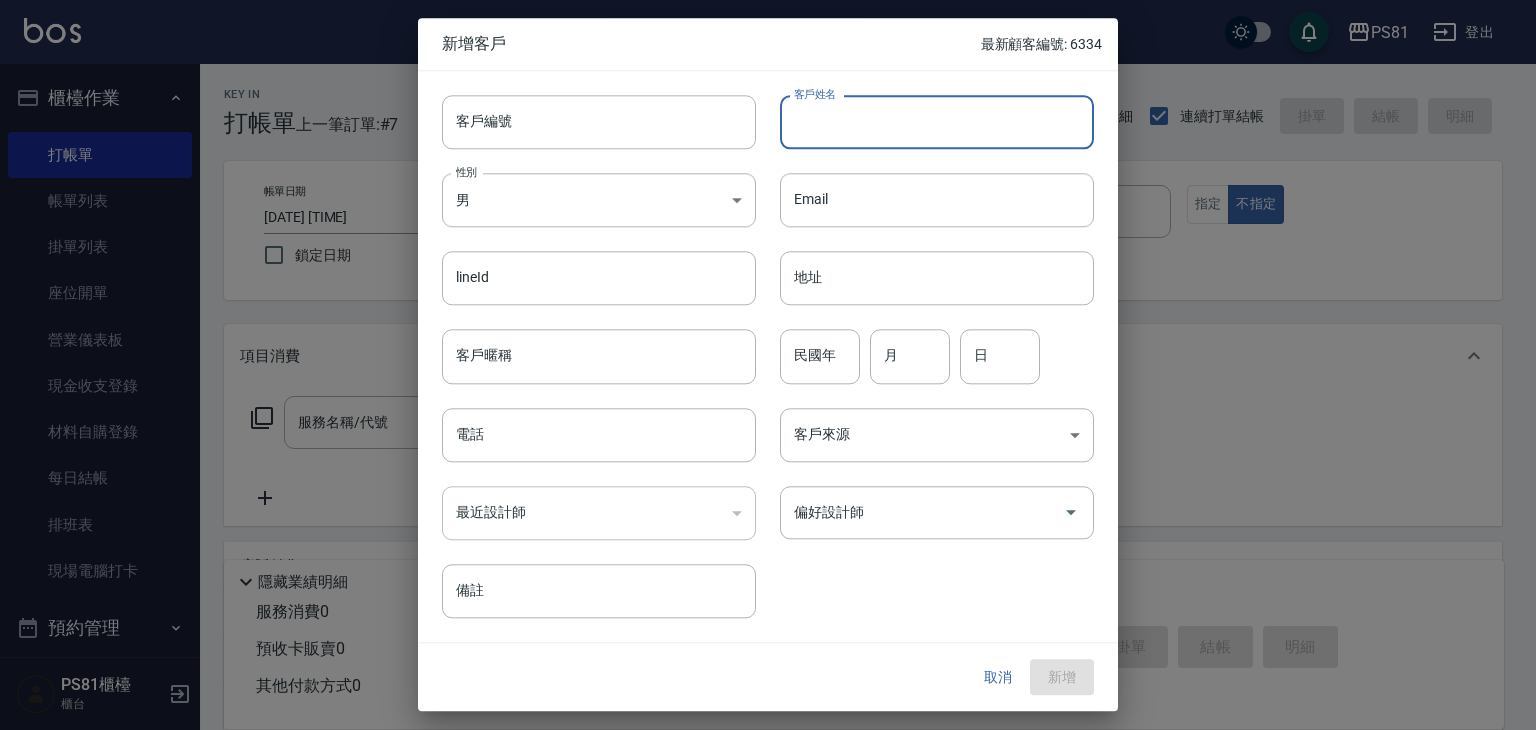 click on "客戶姓名" at bounding box center [937, 122] 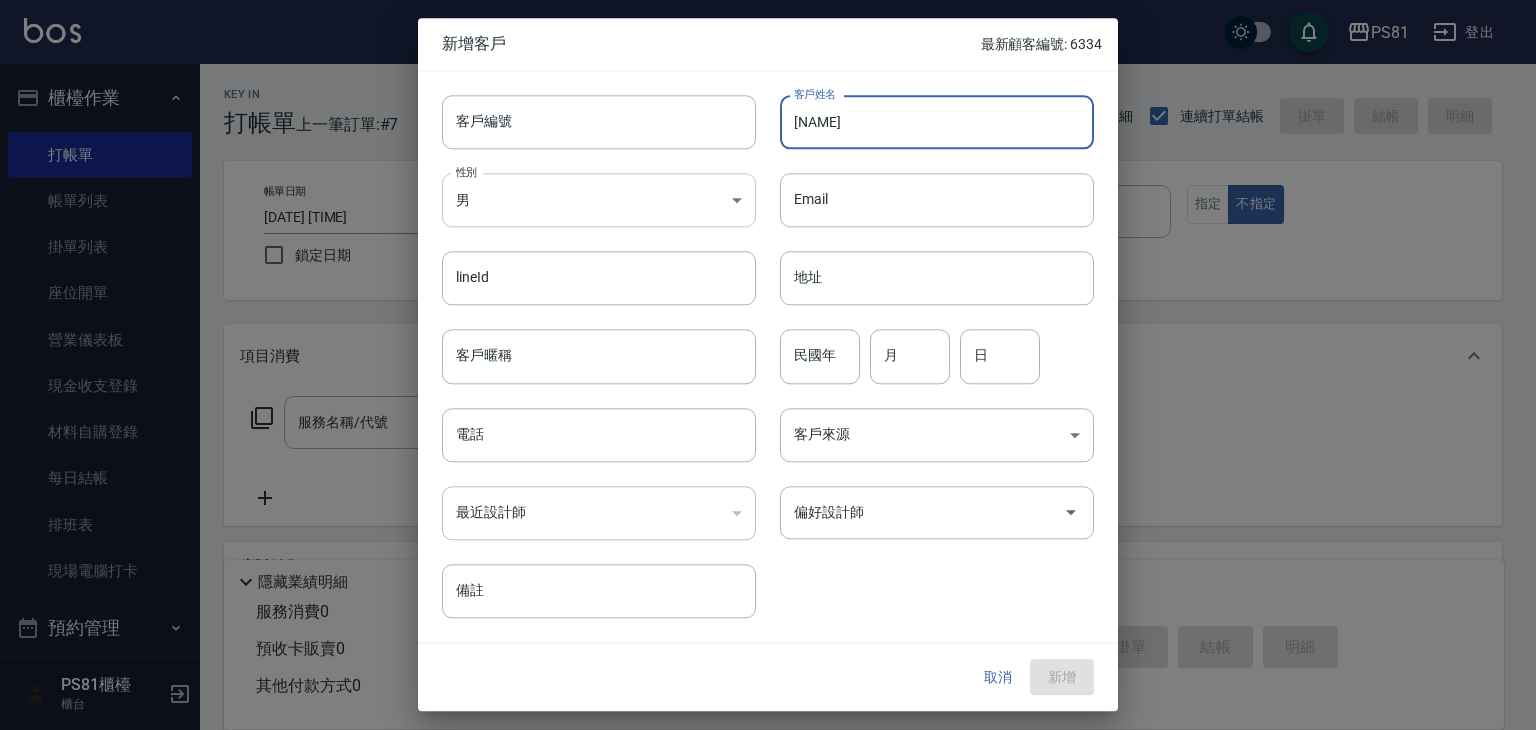 type on "[NAME]" 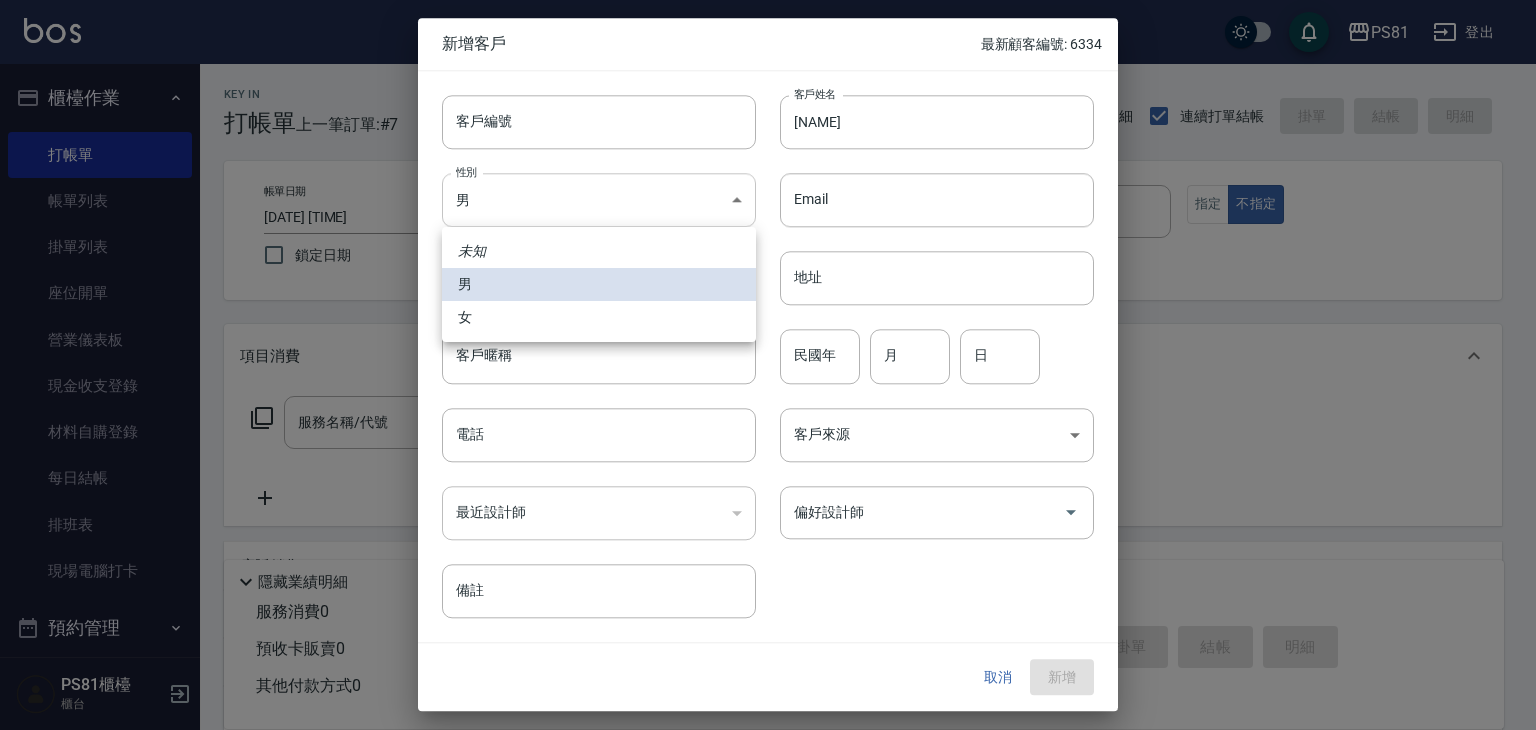 click on "PS81 登出 櫃檯作業 打帳單 帳單列表 掛單列表 座位開單 營業儀表板 現金收支登錄 材料自購登錄 每日結帳 排班表 現場電腦打卡 預約管理 預約管理 單日預約紀錄 單週預約紀錄 報表及分析 報表目錄 店家日報表 互助日報表 互助排行榜 全店業績分析表 設計師日報表 設計師業績分析表 設計師業績月報表 設計師排行榜 每日收支明細 收支分類明細表 客戶管理 客戶列表 卡券管理 入金管理 員工及薪資 員工列表 商品管理 商品分類設定 商品列表 資料設定 服務分類設定 服務項目設定 系統參數設定 收支科目設定 PS81櫃檯 櫃台 Key In 打帳單 上一筆訂單:#[NUMBER] 帳單速查 結帳前確認明細 連續打單結帳 掛單 結帳 明細 帳單日期 [DATE] [TIME] 鎖定日期 顧客姓名/手機號碼/編號 顧客姓名/手機號碼/編號 服務人員姓名/編號 服務人員姓名/編號 指定 不指定 項目消費 服務名稱/代號 備註" at bounding box center [768, 486] 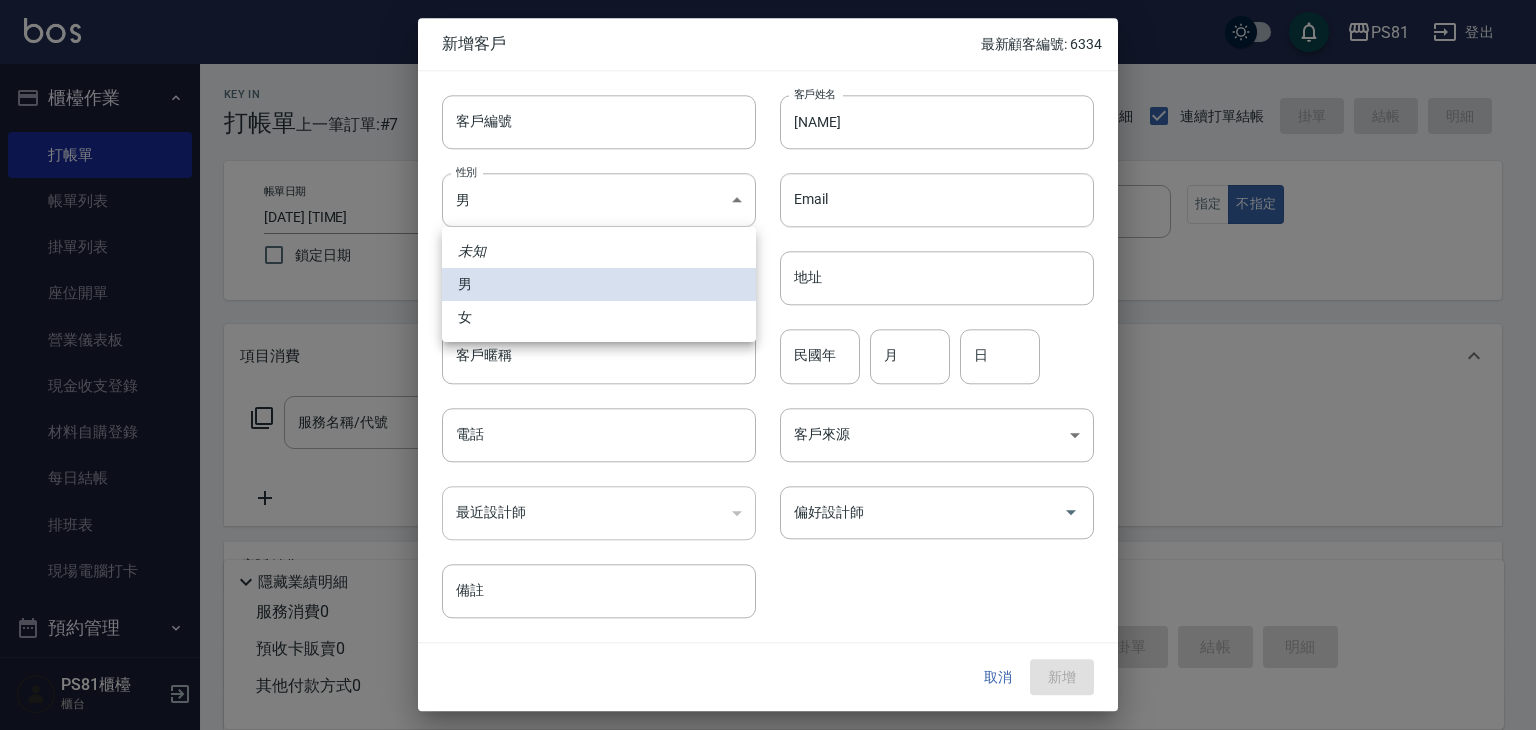 click on "女" at bounding box center [599, 317] 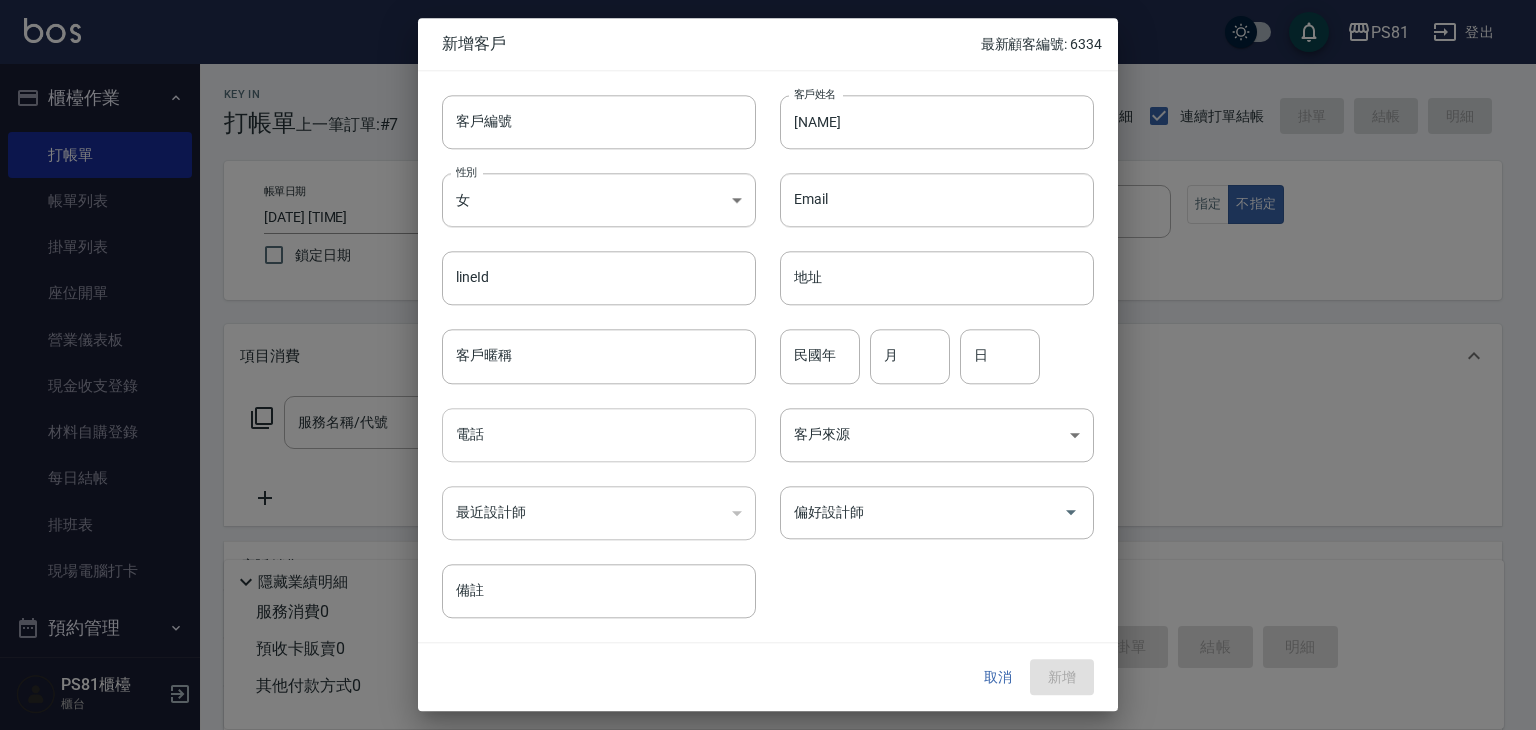 click on "電話" at bounding box center [599, 435] 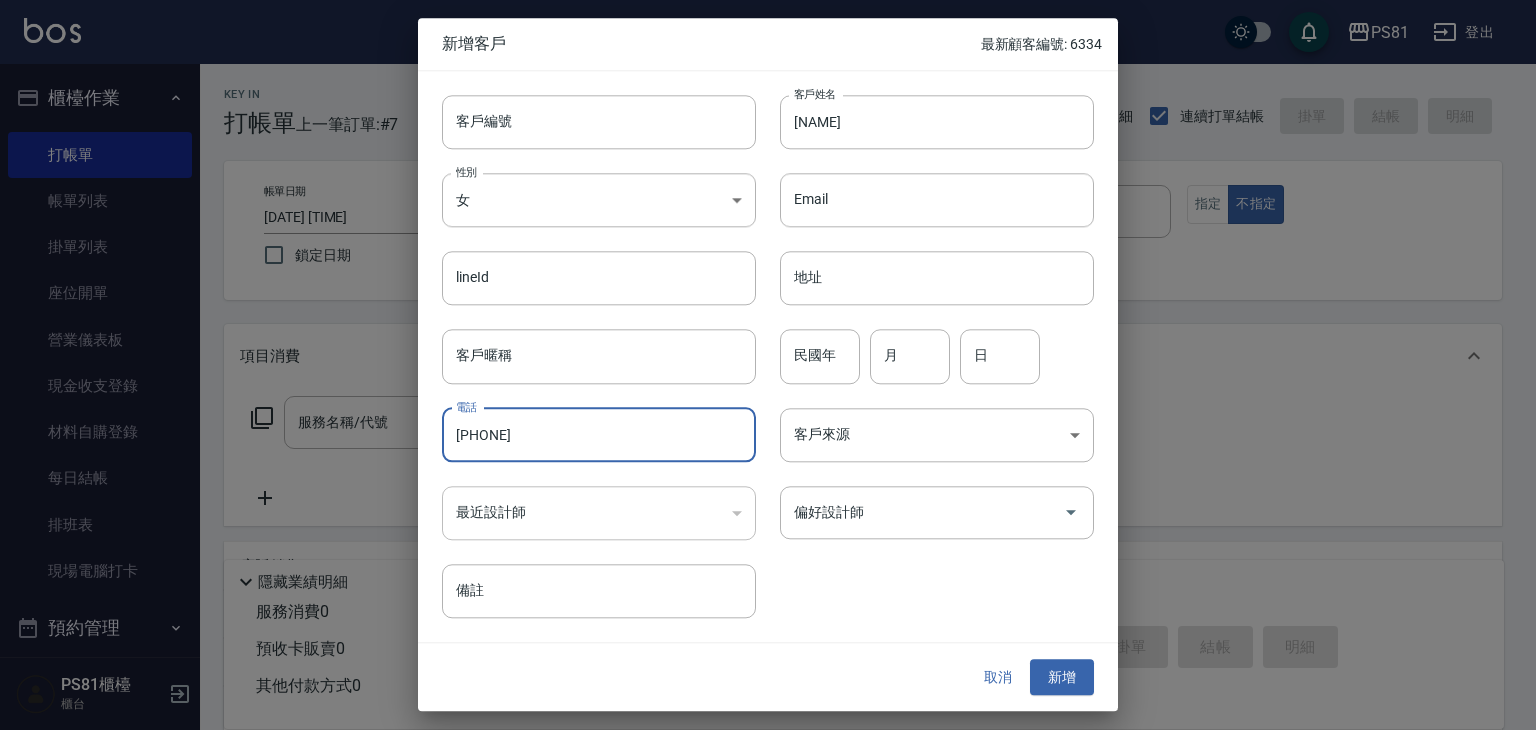 type on "[PHONE]" 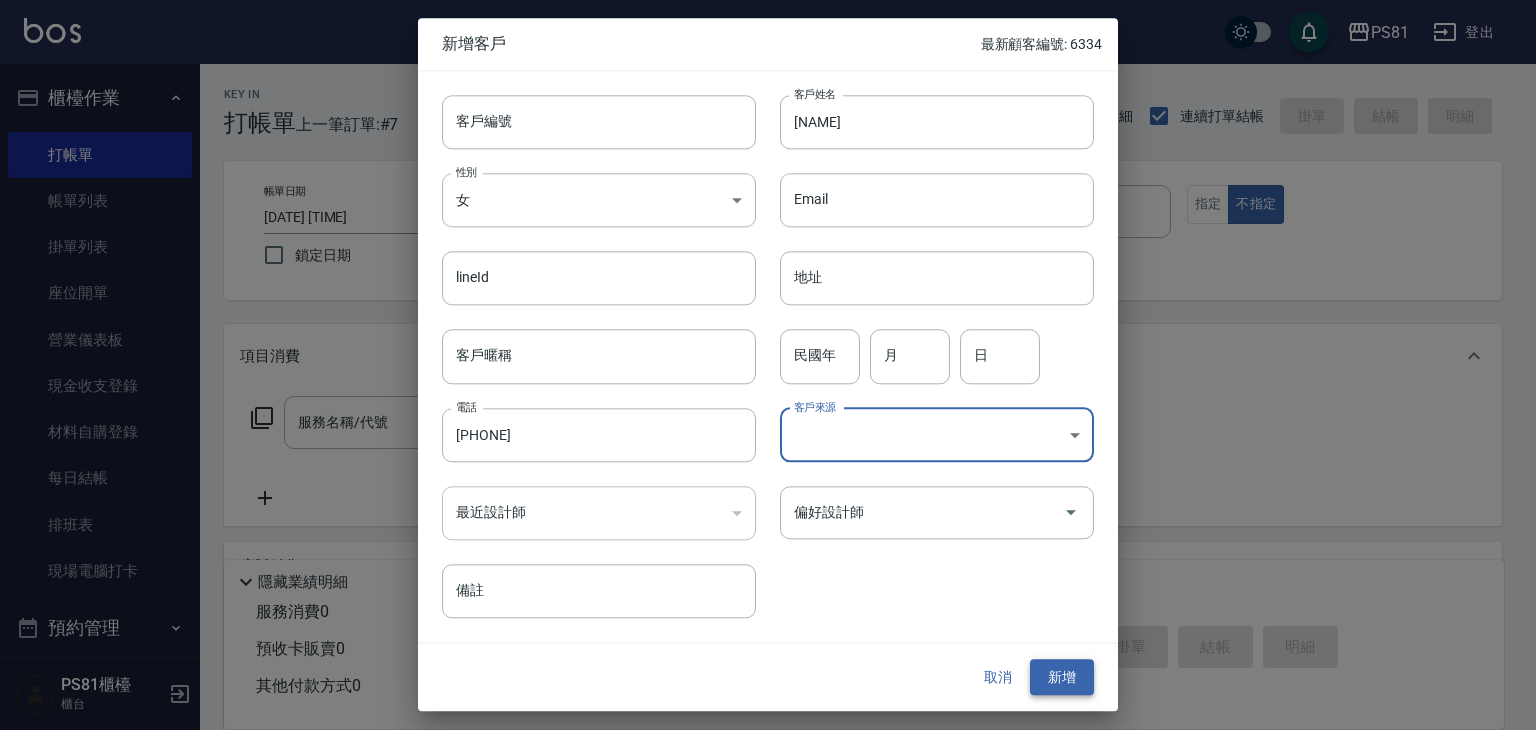 click on "新增" at bounding box center [1062, 677] 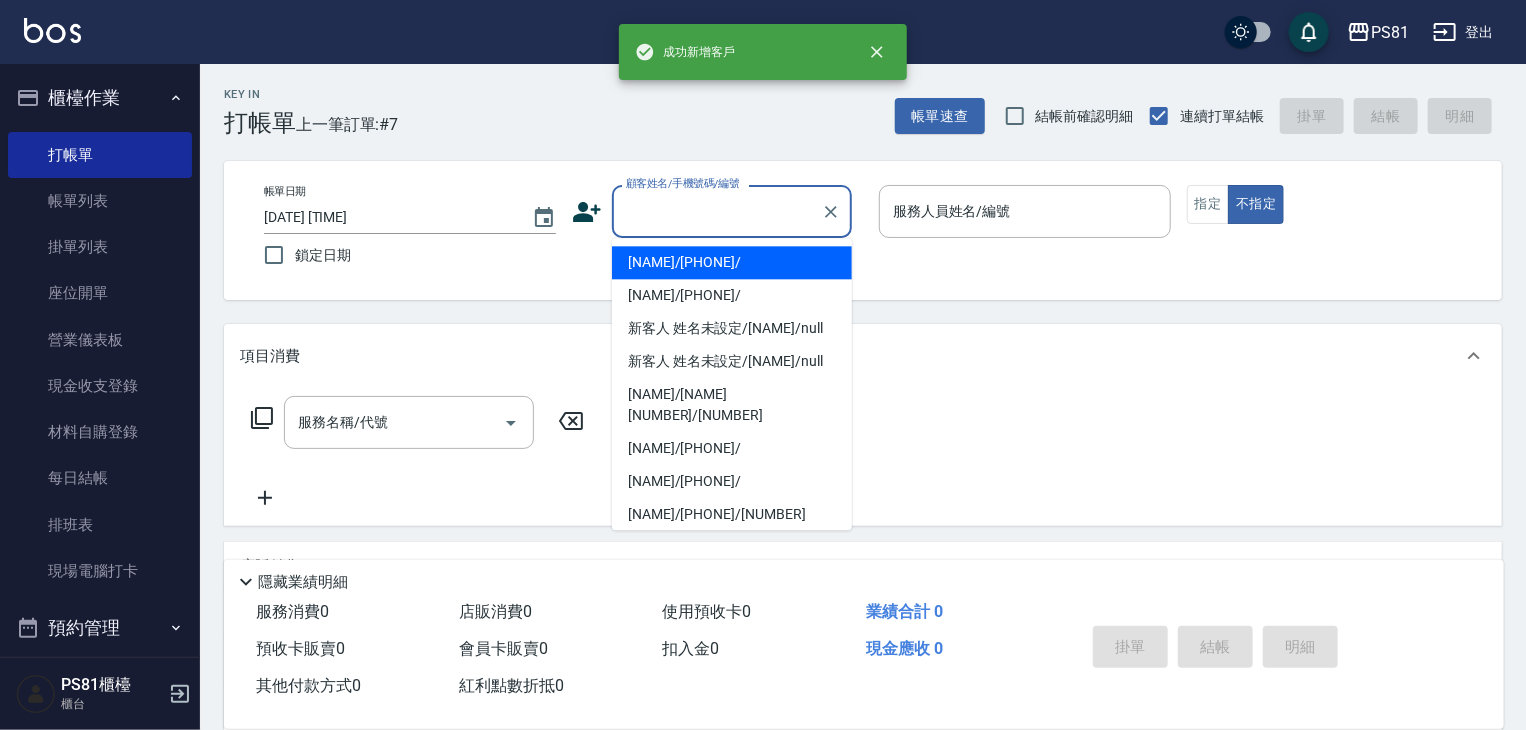click on "顧客姓名/手機號碼/編號" at bounding box center (717, 211) 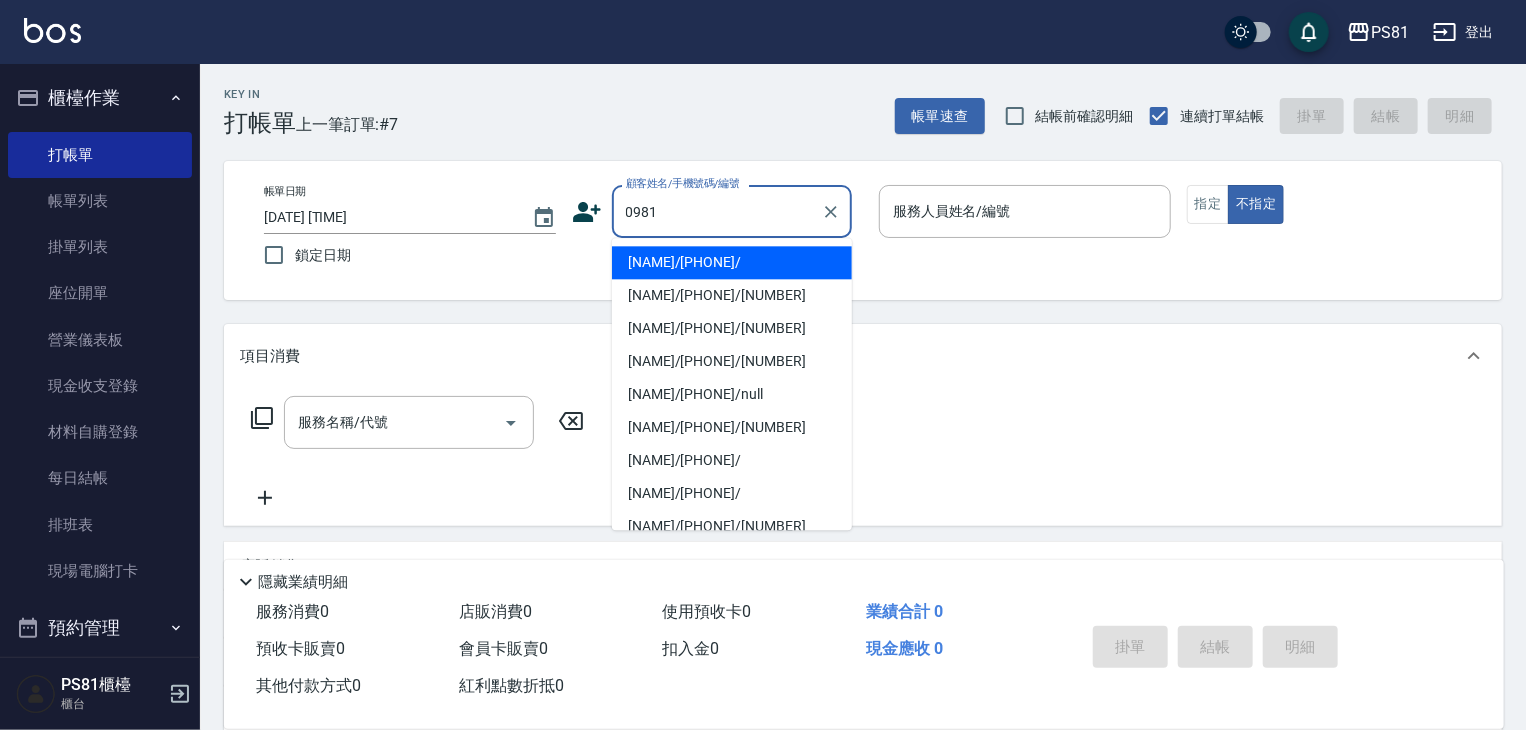 click on "[NAME]/[PHONE]/" at bounding box center (732, 262) 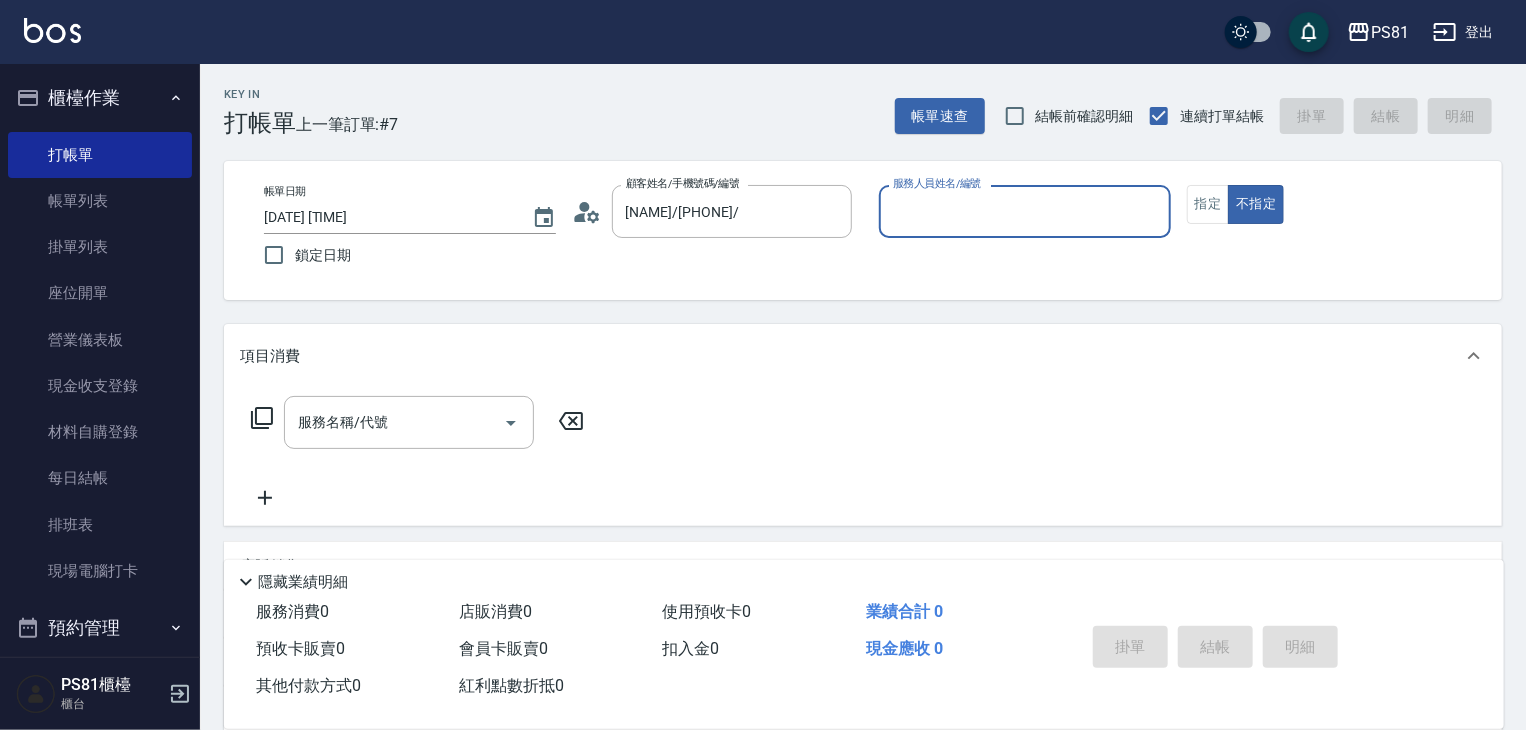 click on "服務人員姓名/編號" at bounding box center (1025, 211) 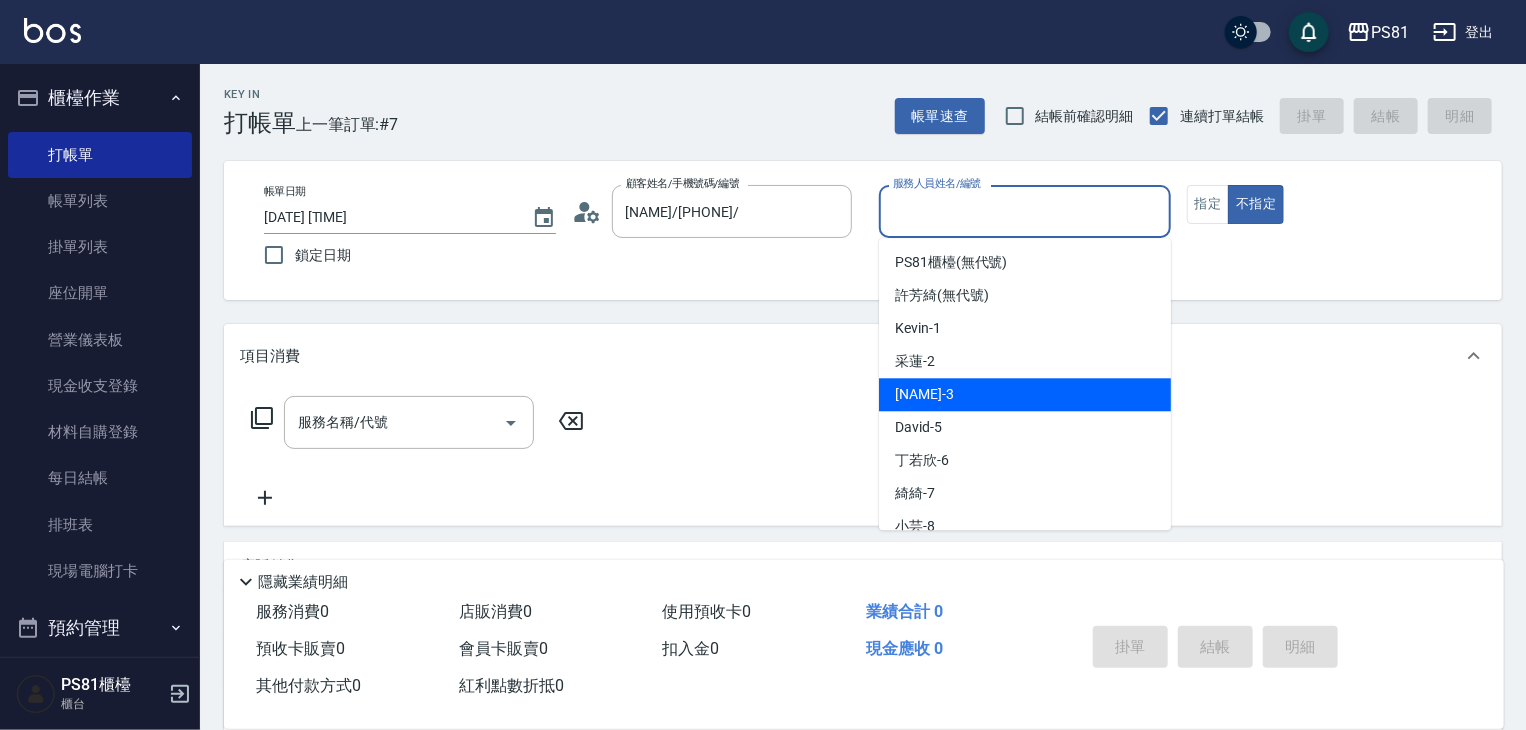 click on "[NAME] - [NUMBER]" at bounding box center (1025, 394) 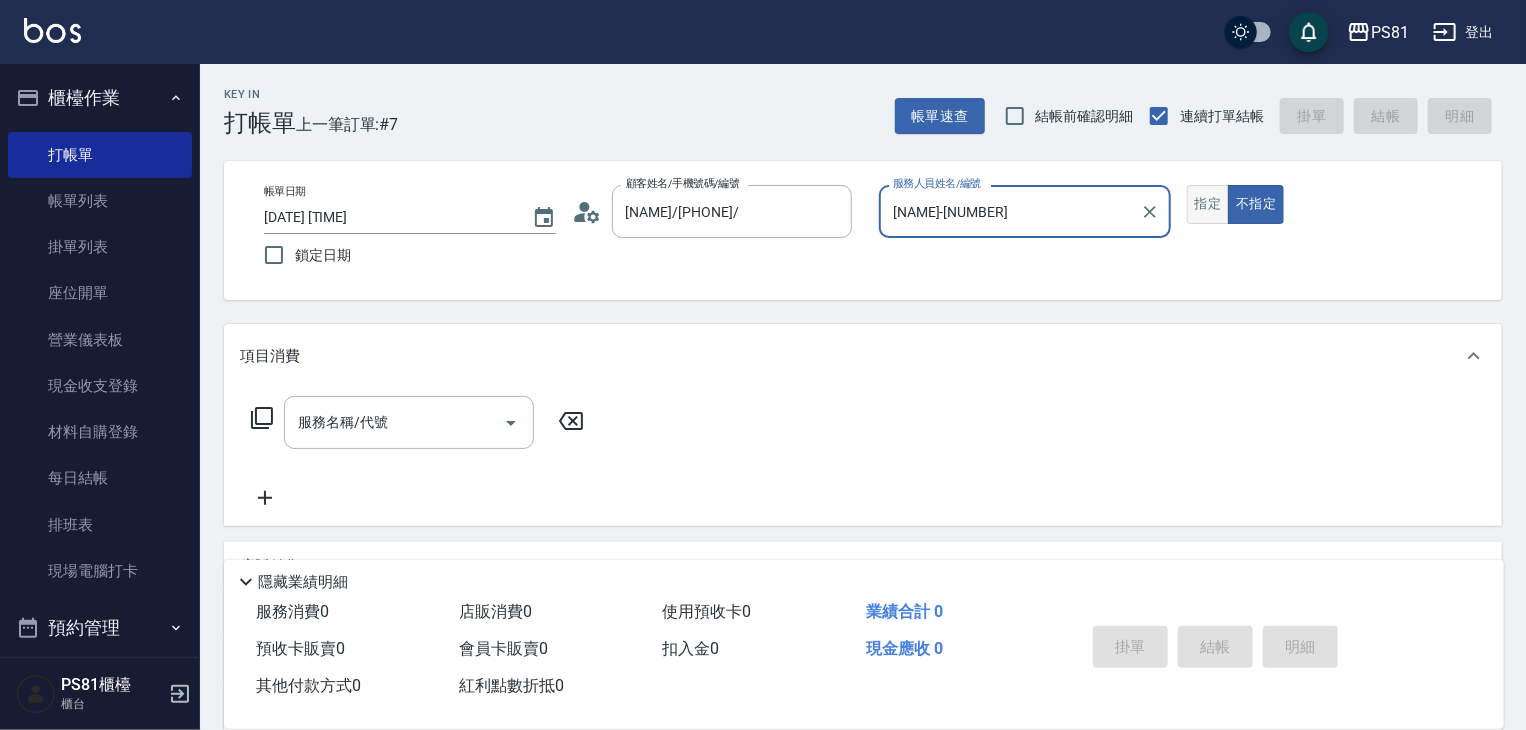 click on "指定" at bounding box center [1208, 204] 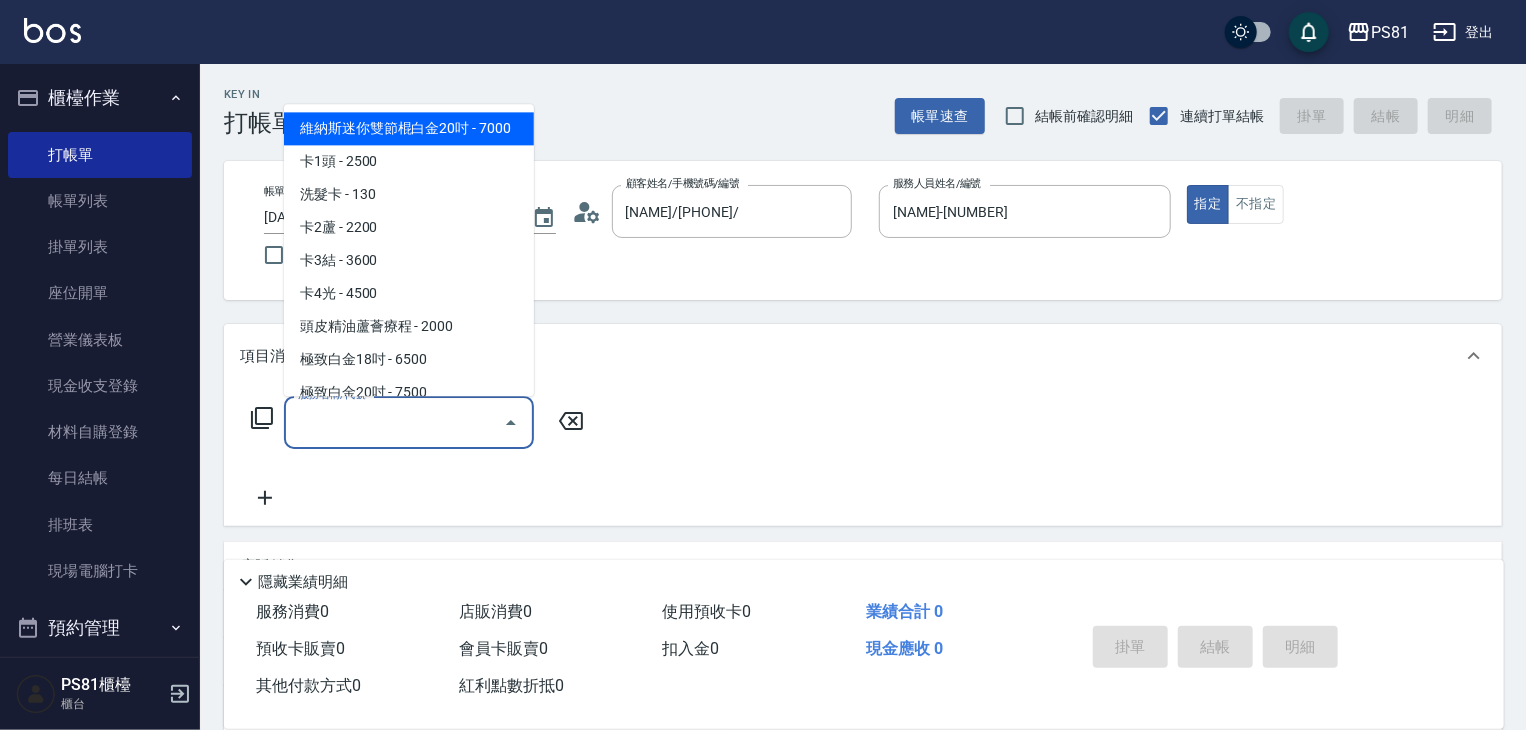 click on "服務名稱/代號" at bounding box center [394, 422] 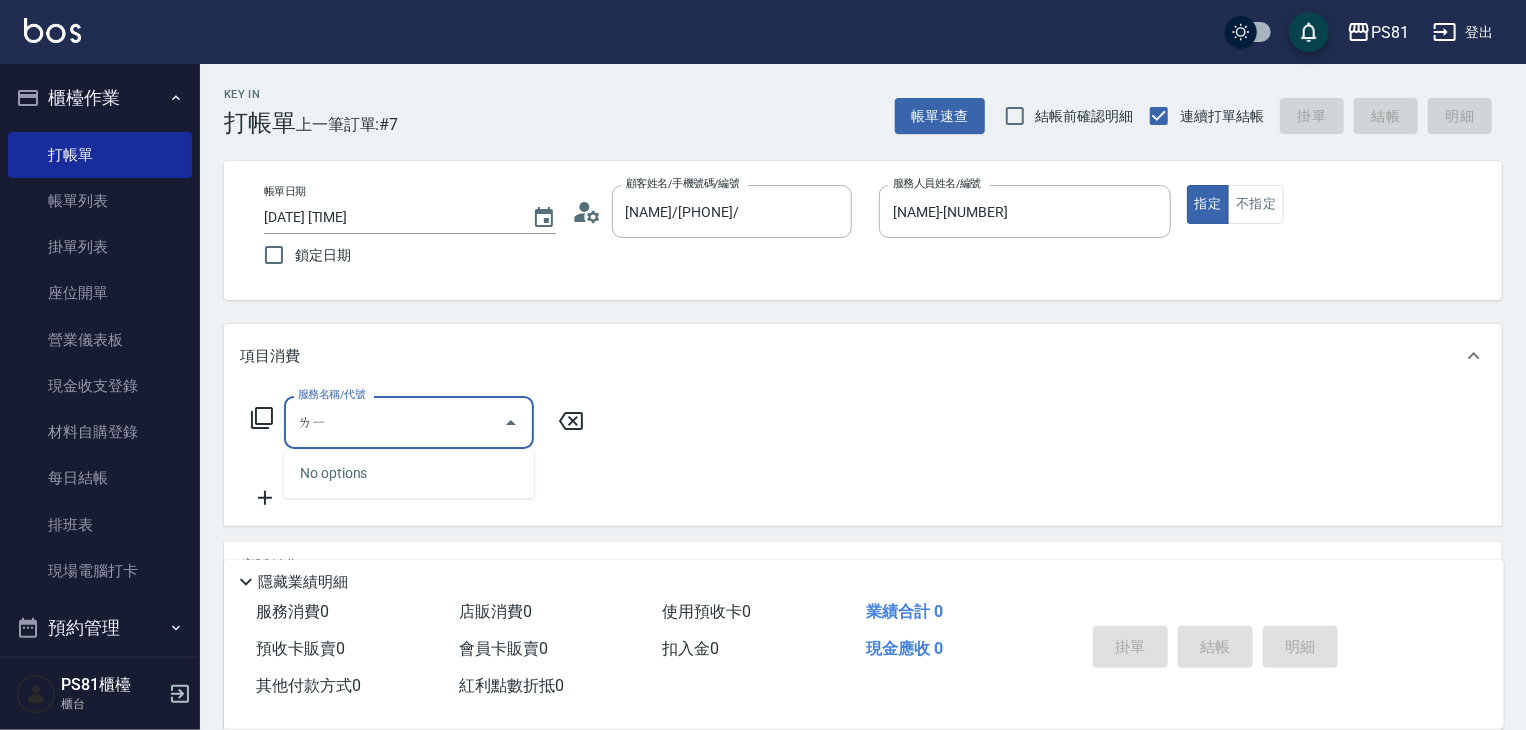 type on "李" 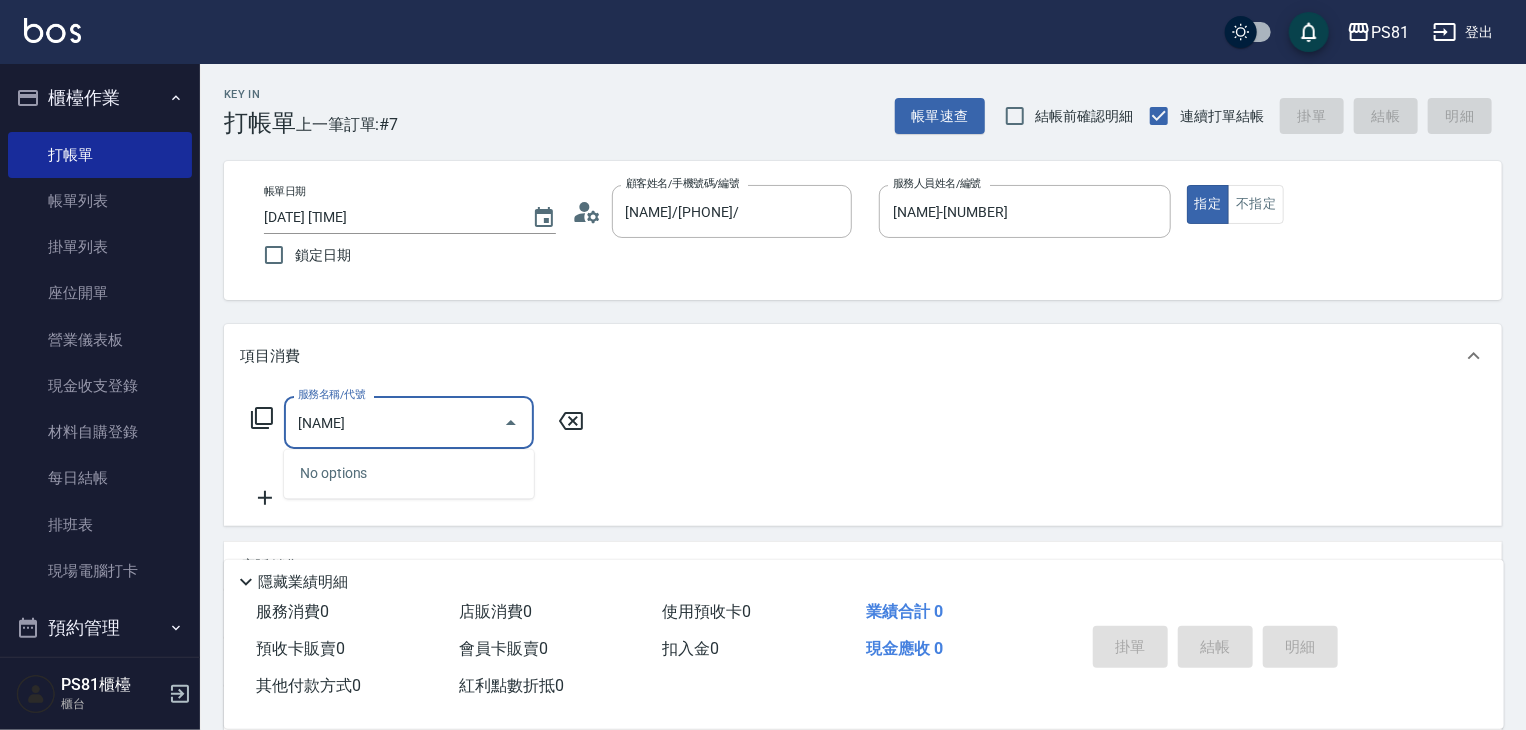 type on "ㄌ" 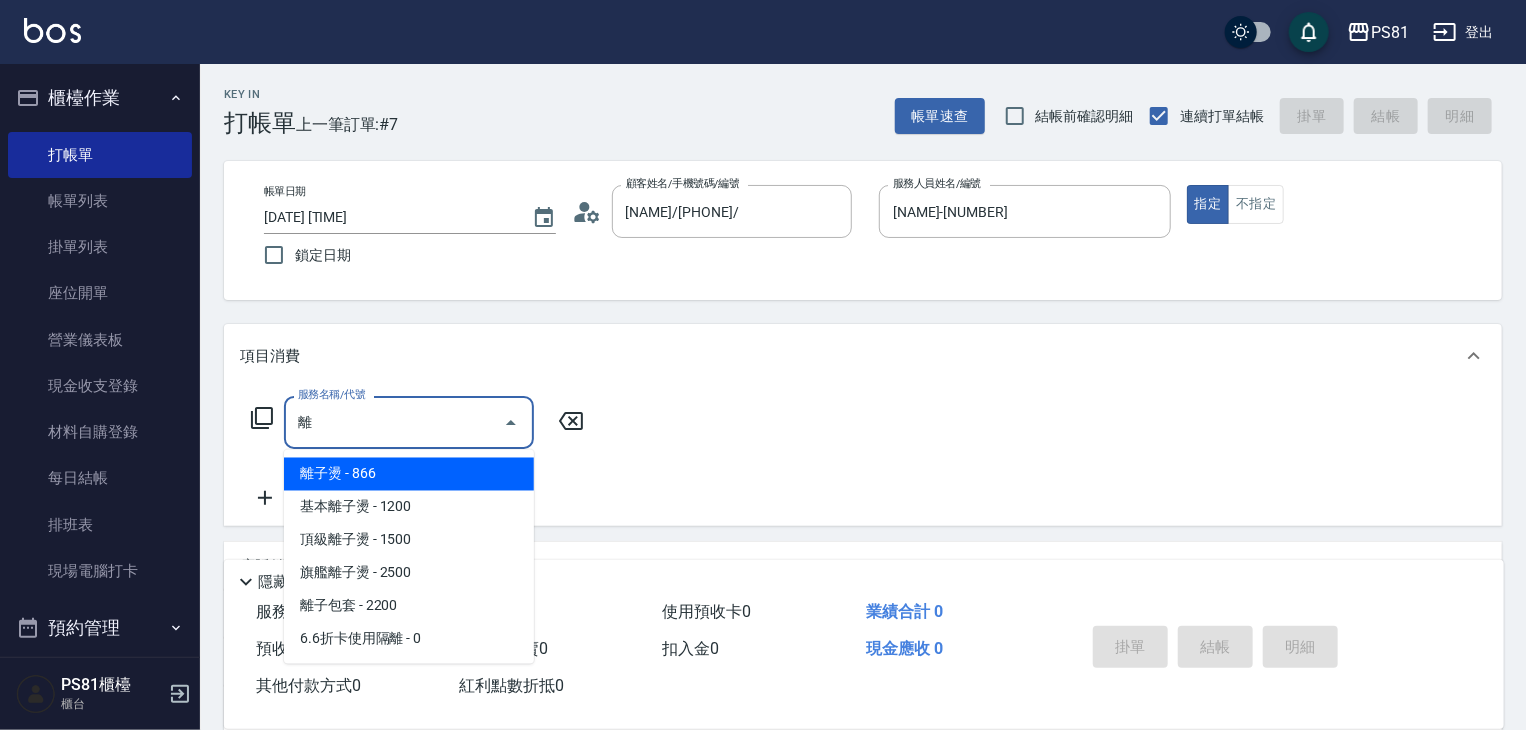 click on "旗艦離子燙 - 2500" at bounding box center [409, 573] 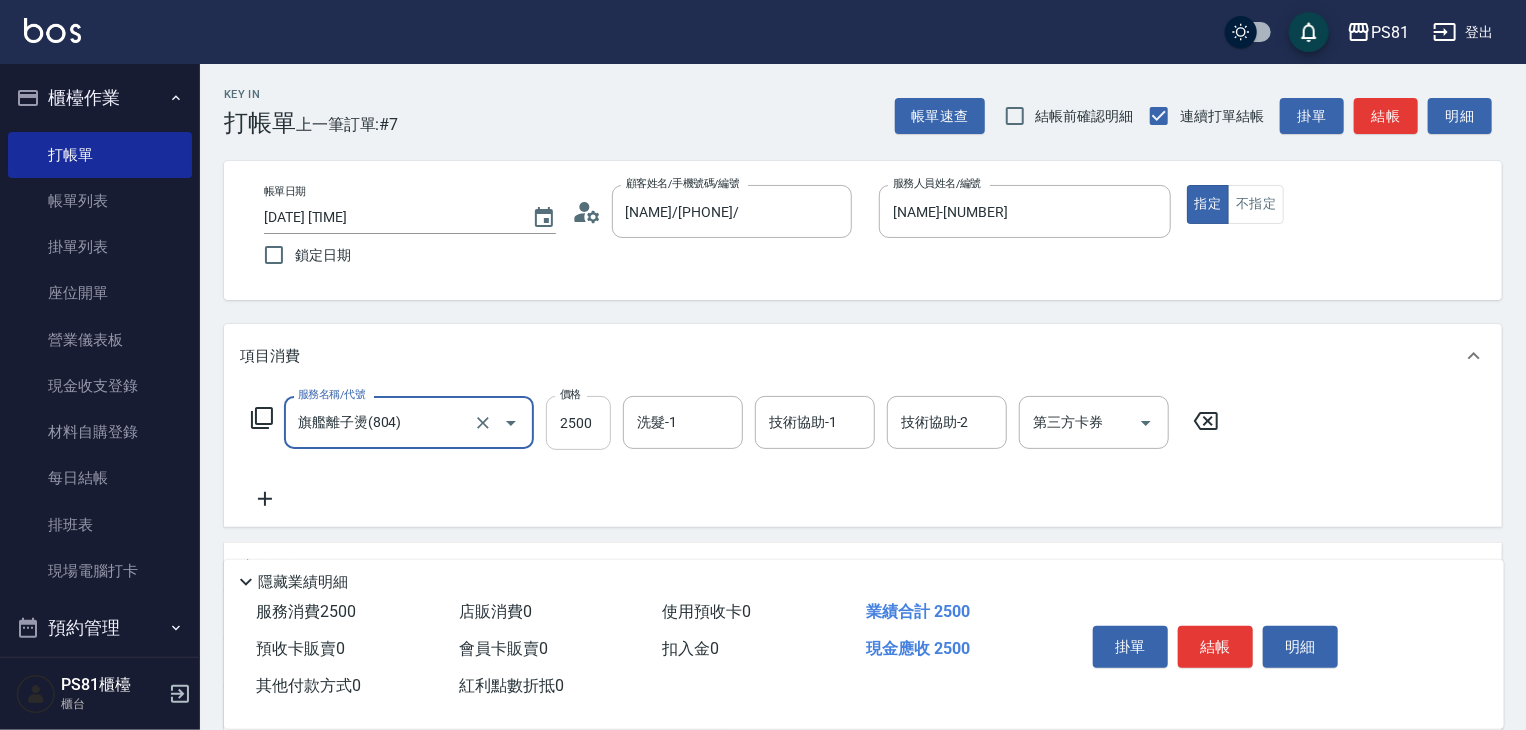 type on "旗艦離子燙(804)" 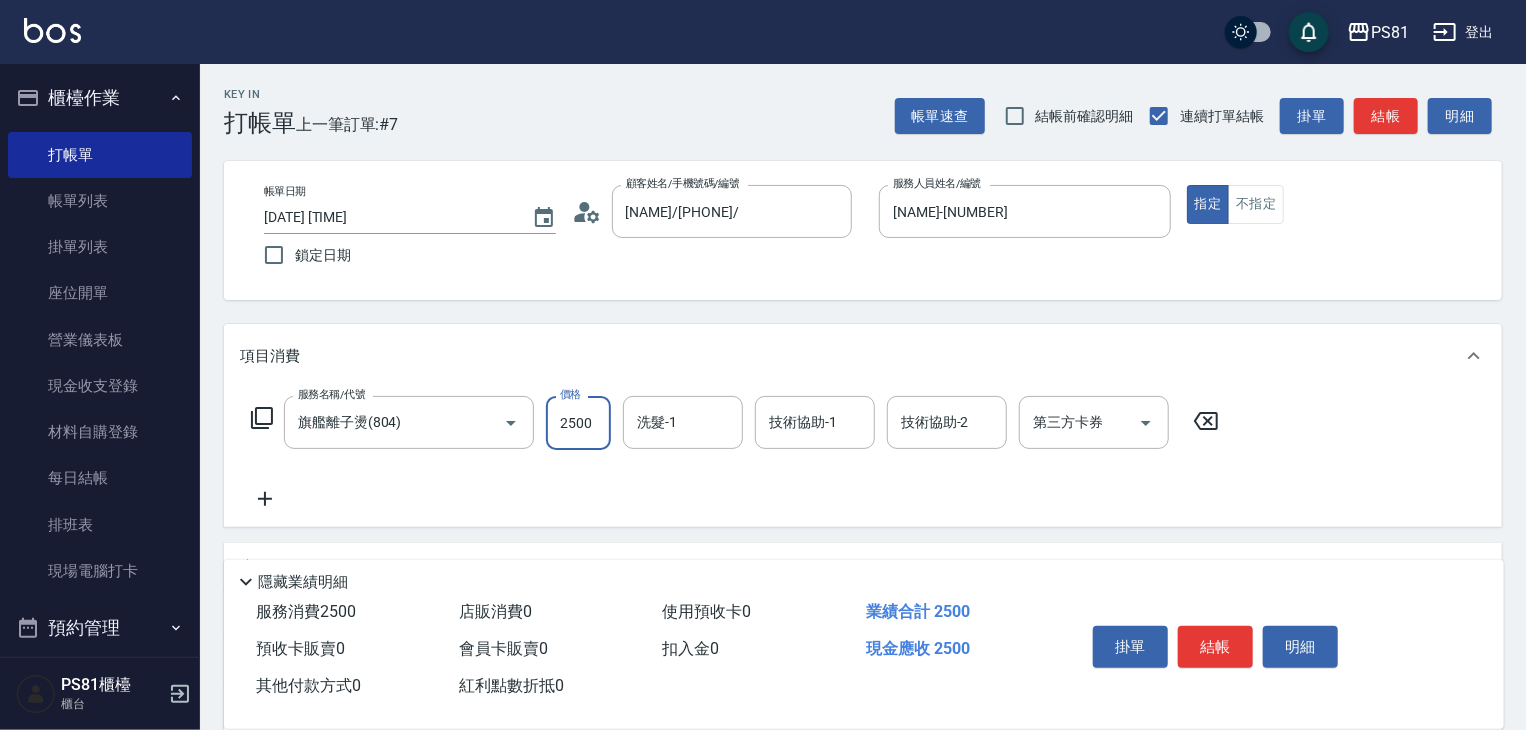 click on "2500" at bounding box center (578, 423) 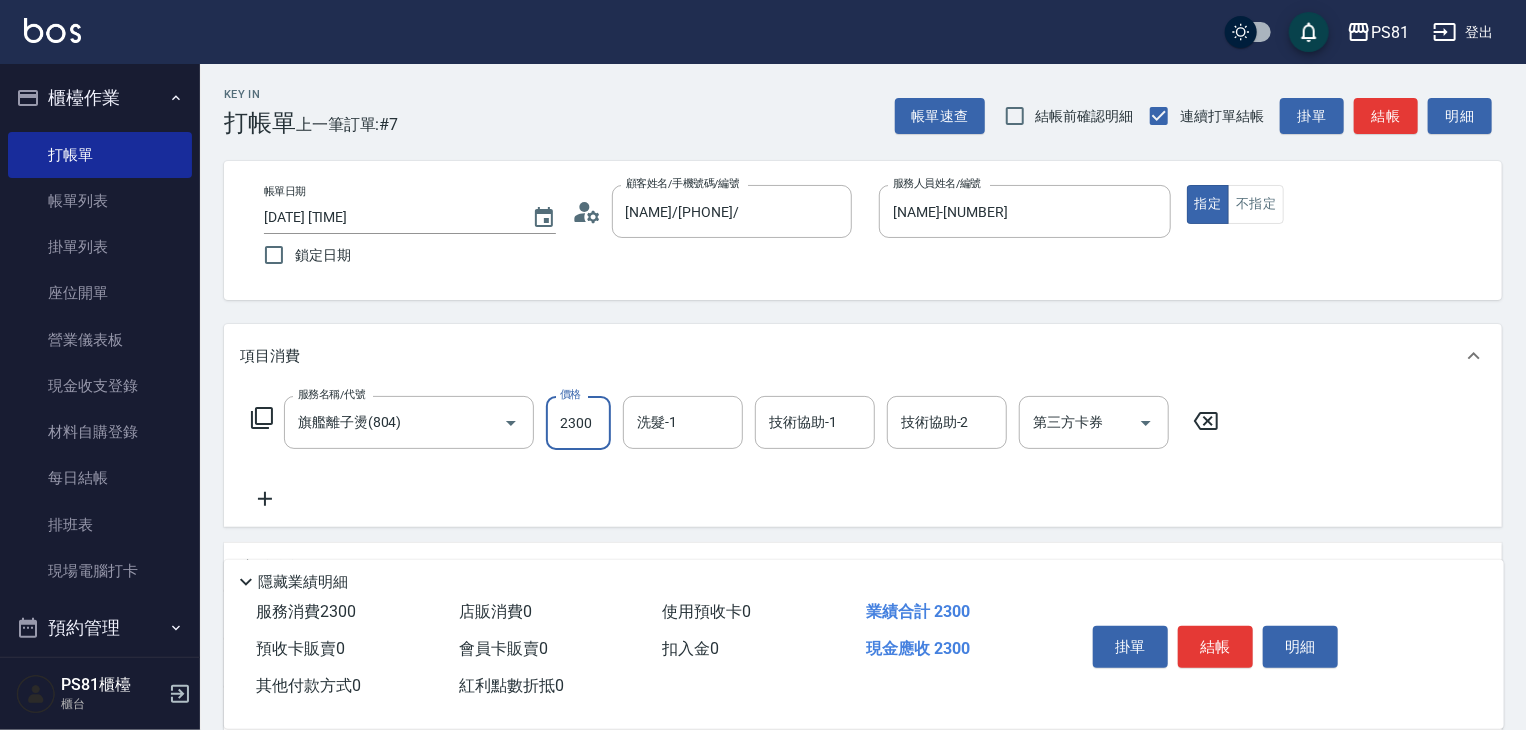 type on "2300" 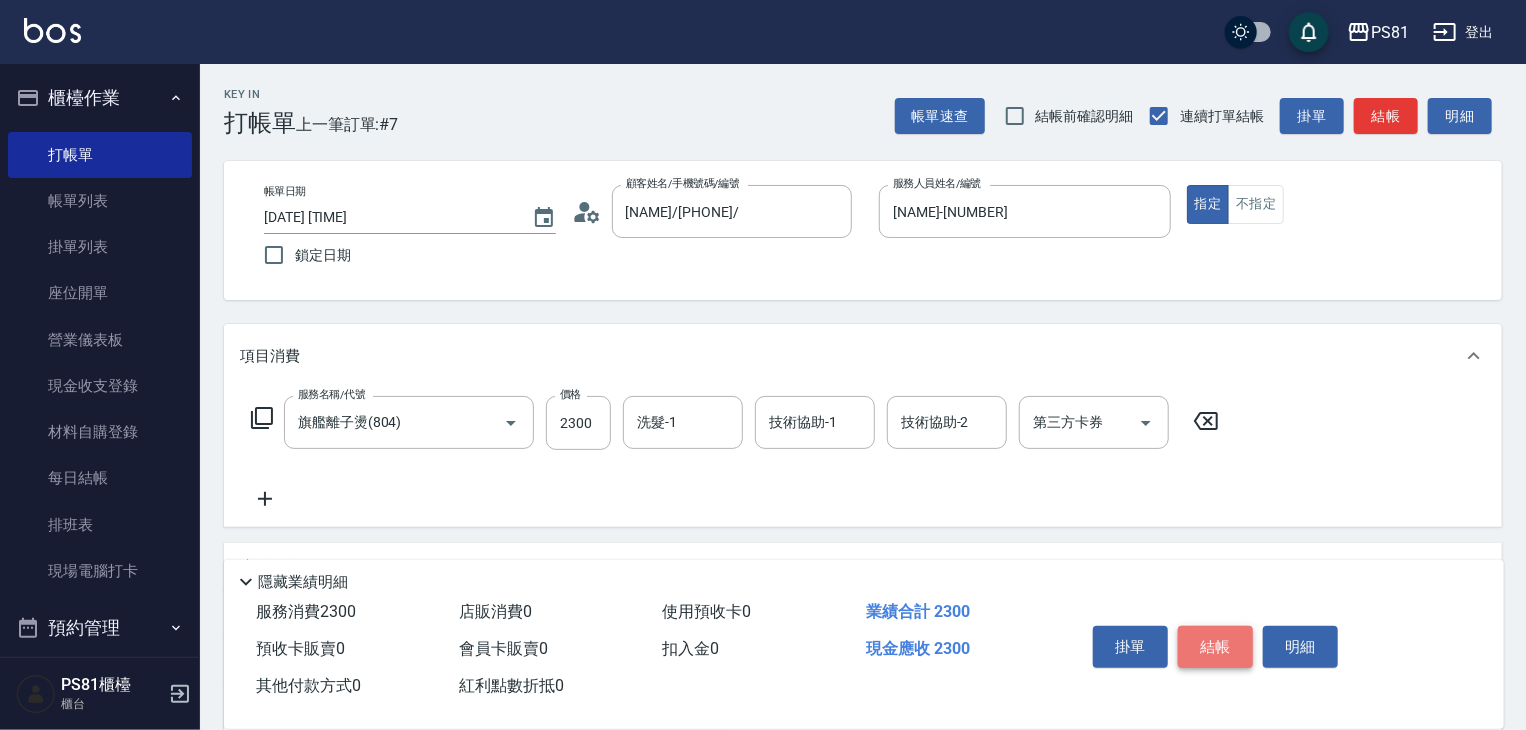 click on "結帳" at bounding box center [1215, 647] 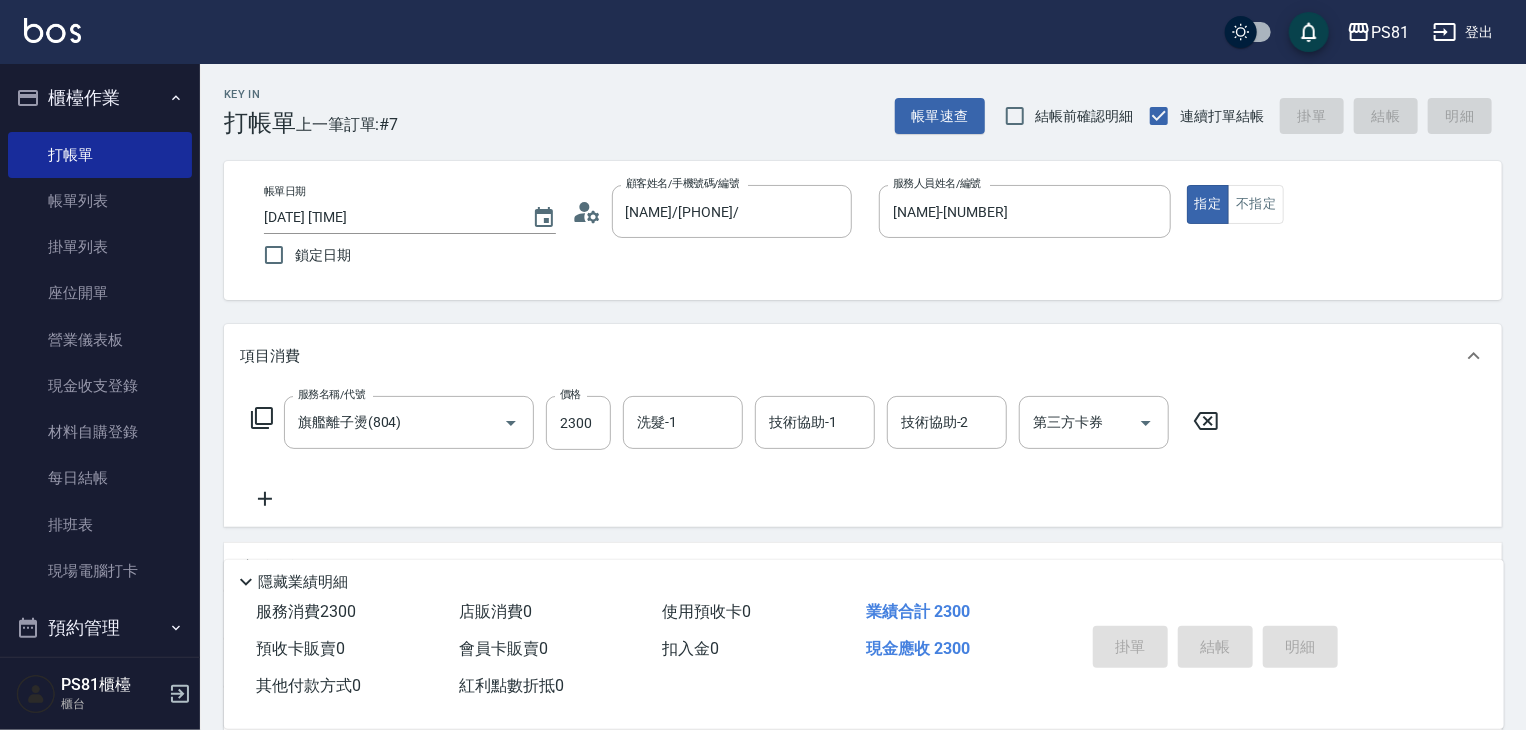 type on "[DATE] [TIME]" 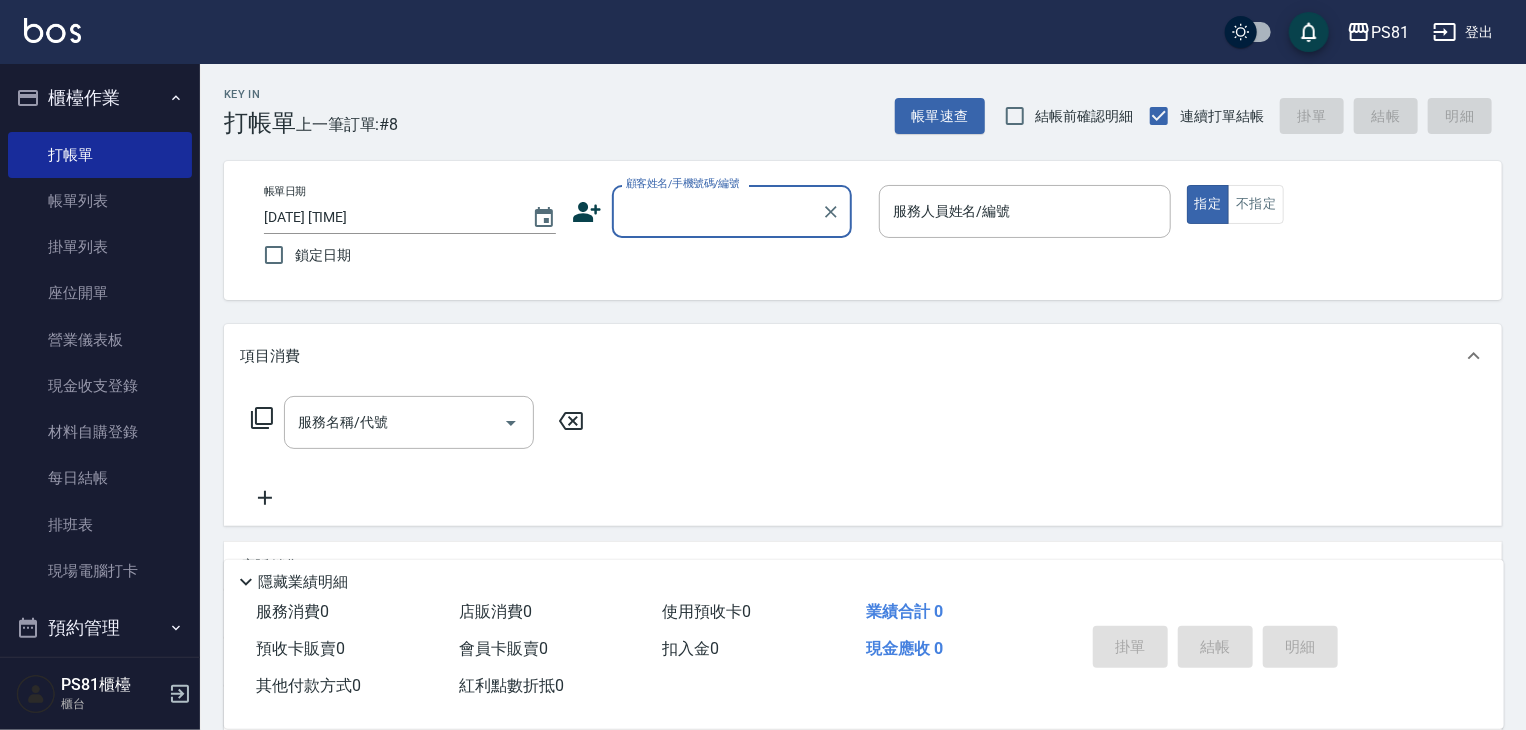 click on "顧客姓名/手機號碼/編號" at bounding box center (717, 211) 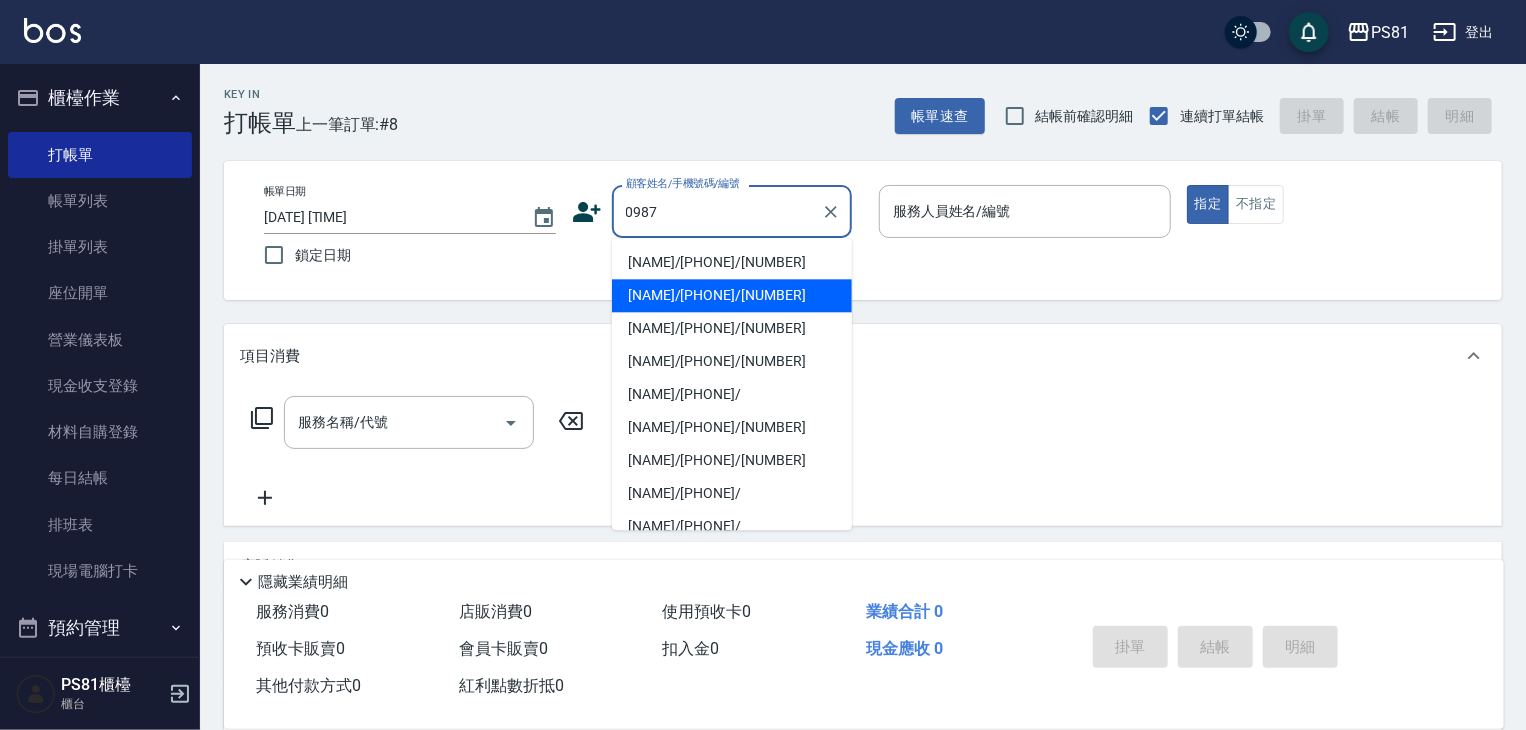 click on "[NAME]/[PHONE]/[NUMBER]" at bounding box center [732, 295] 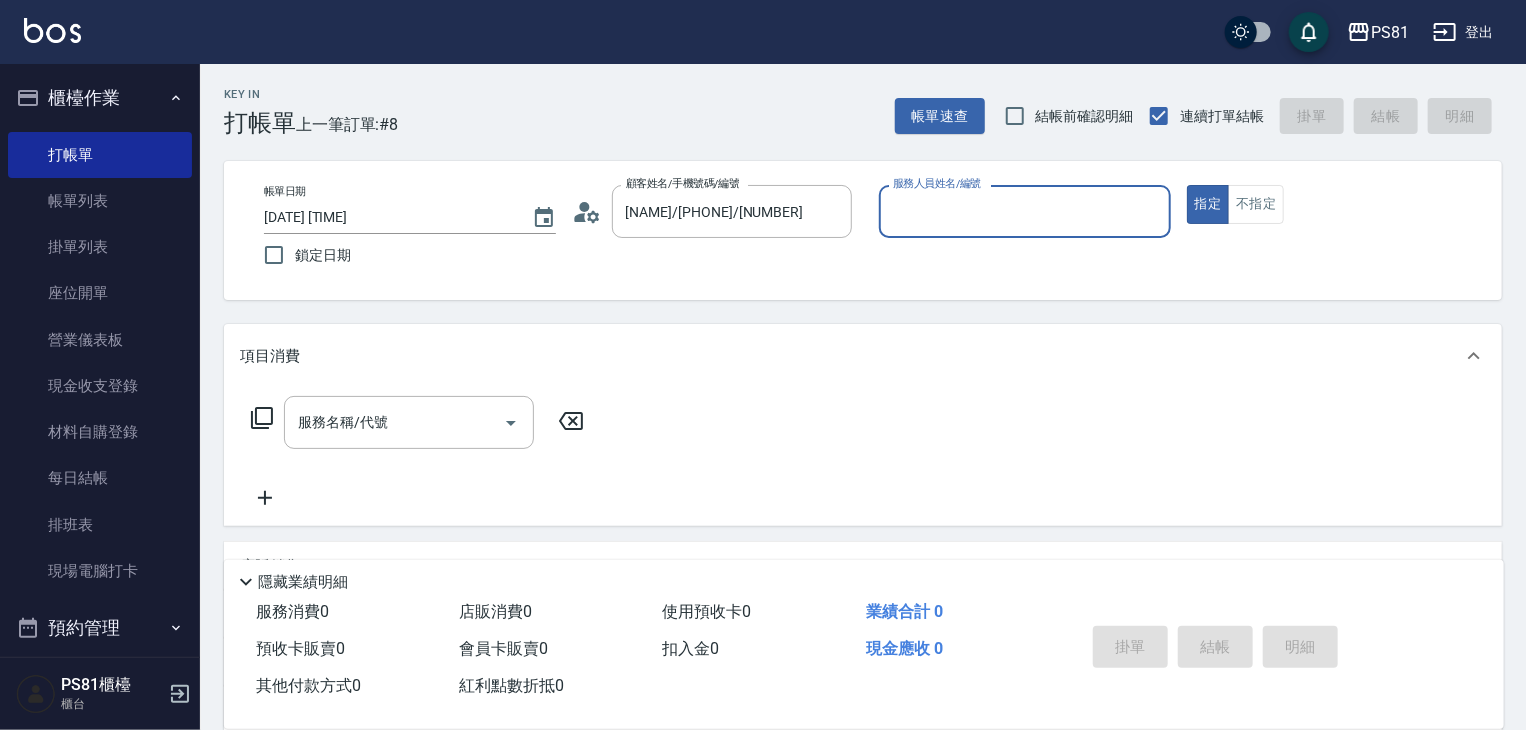click on "服務人員姓名/編號" at bounding box center (1025, 211) 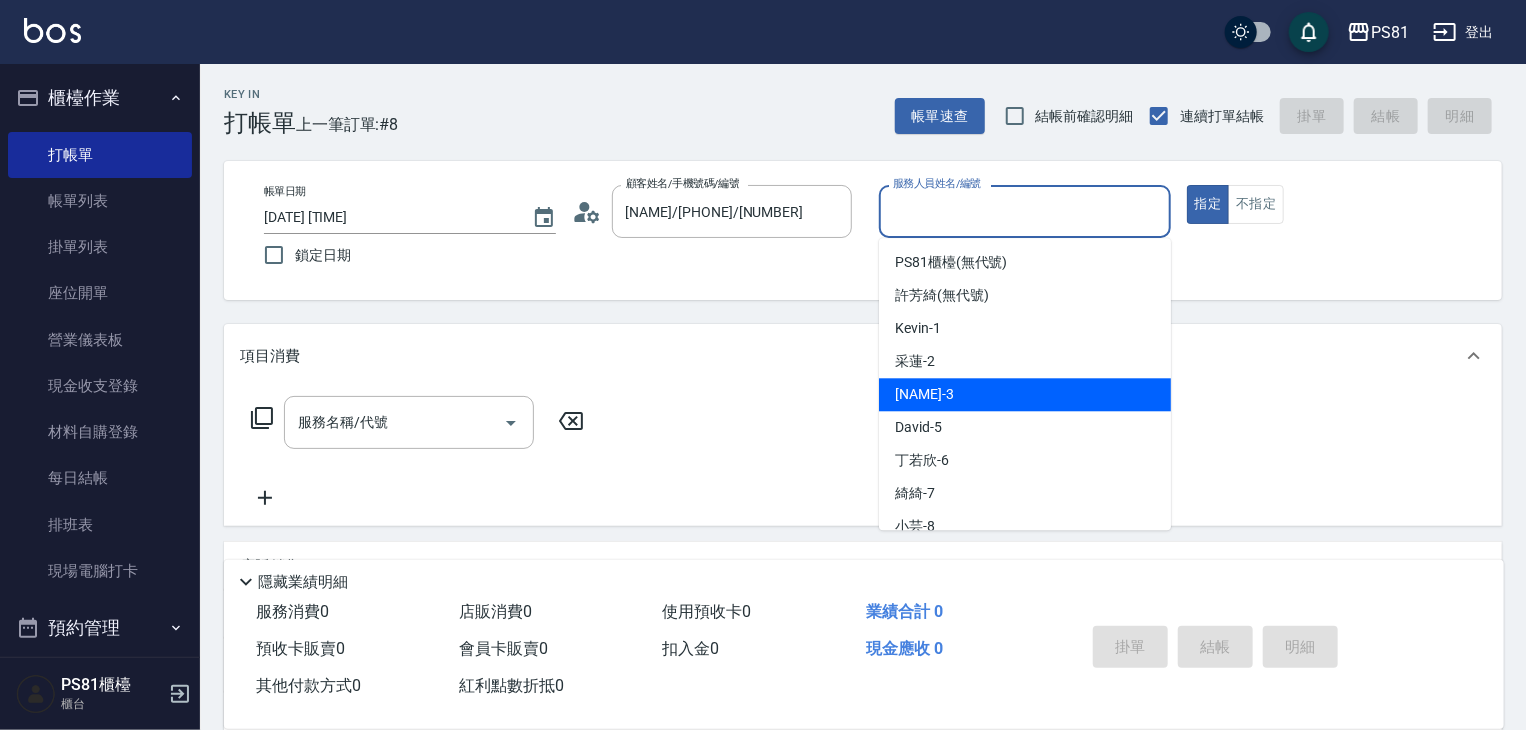 click on "[NAME] - [NUMBER]" at bounding box center (1025, 394) 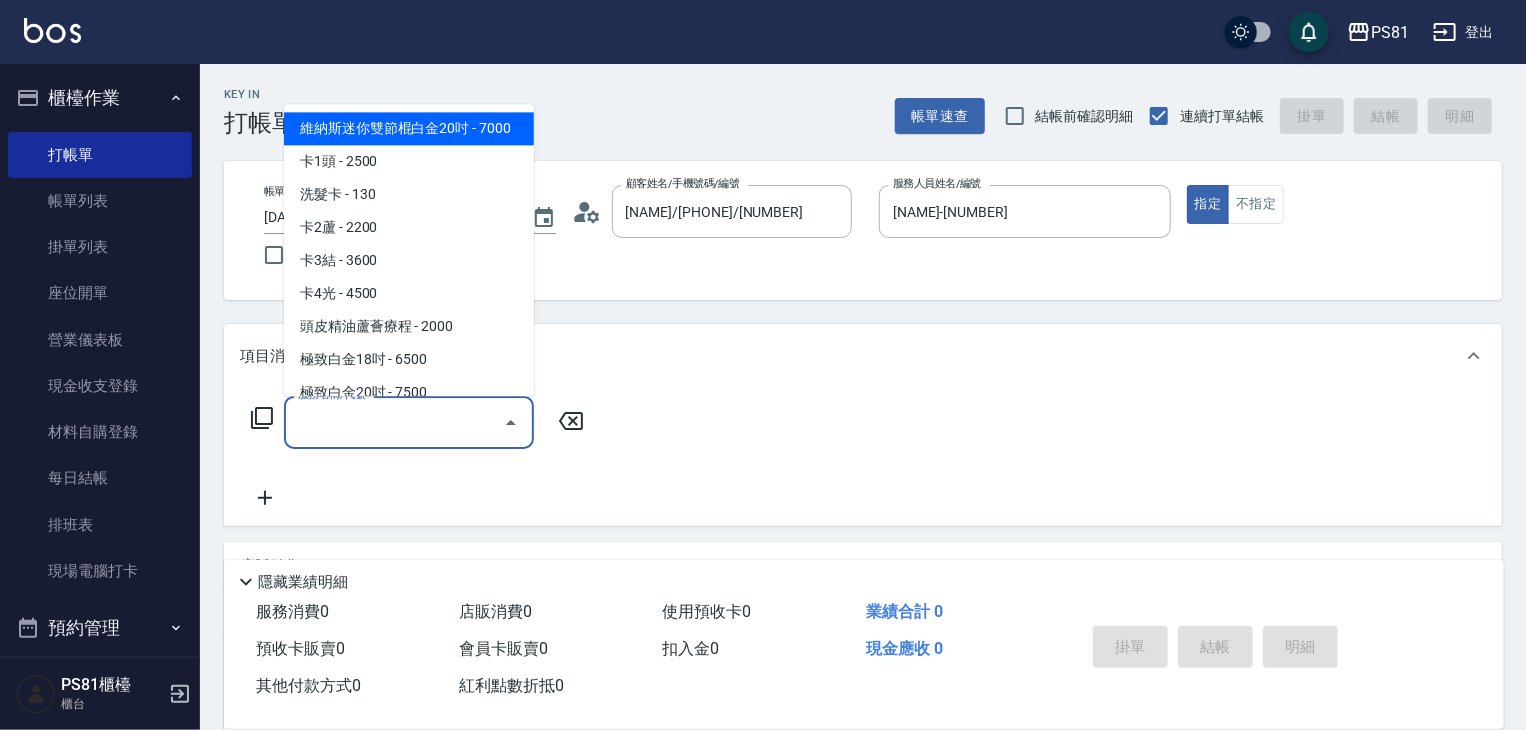 click on "服務名稱/代號" at bounding box center (394, 422) 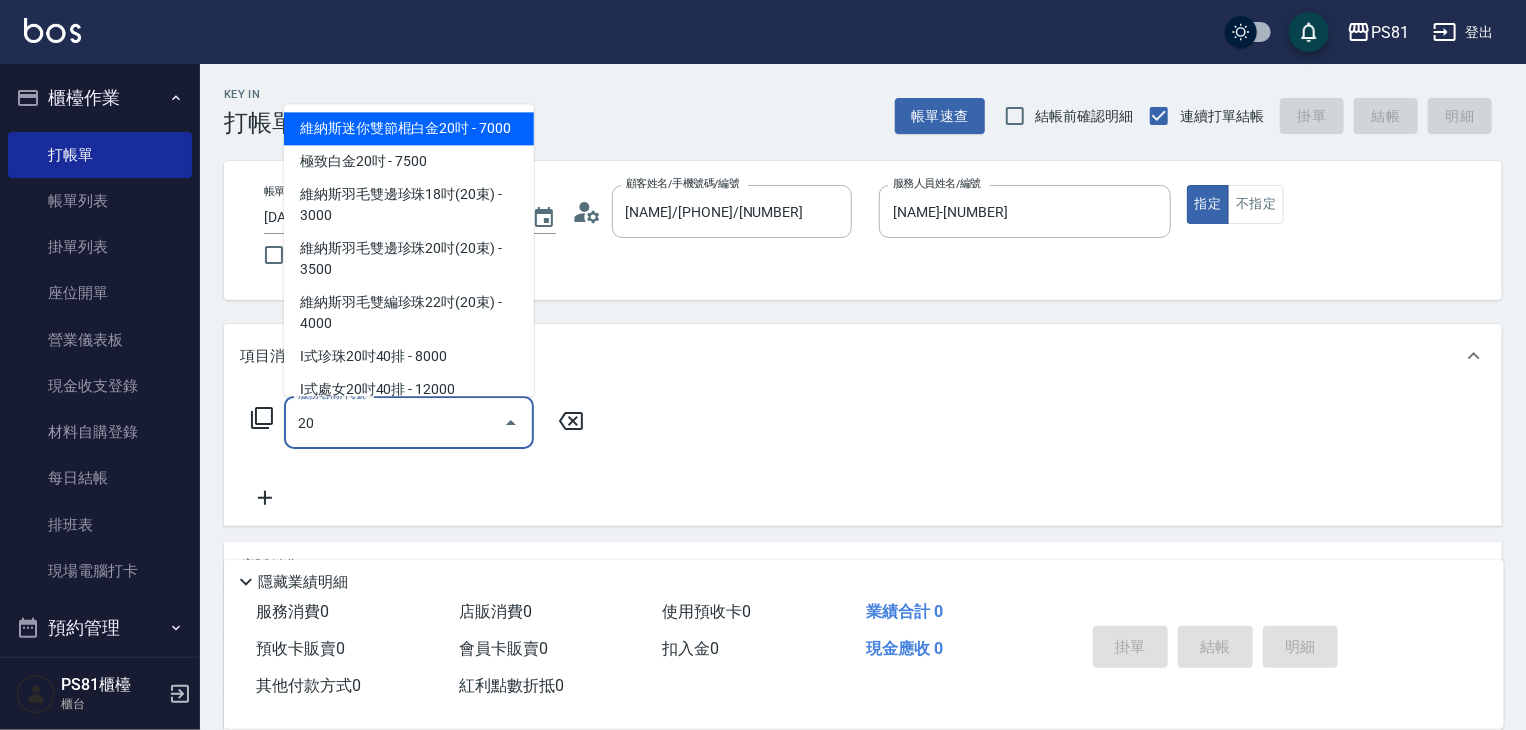 type on "2" 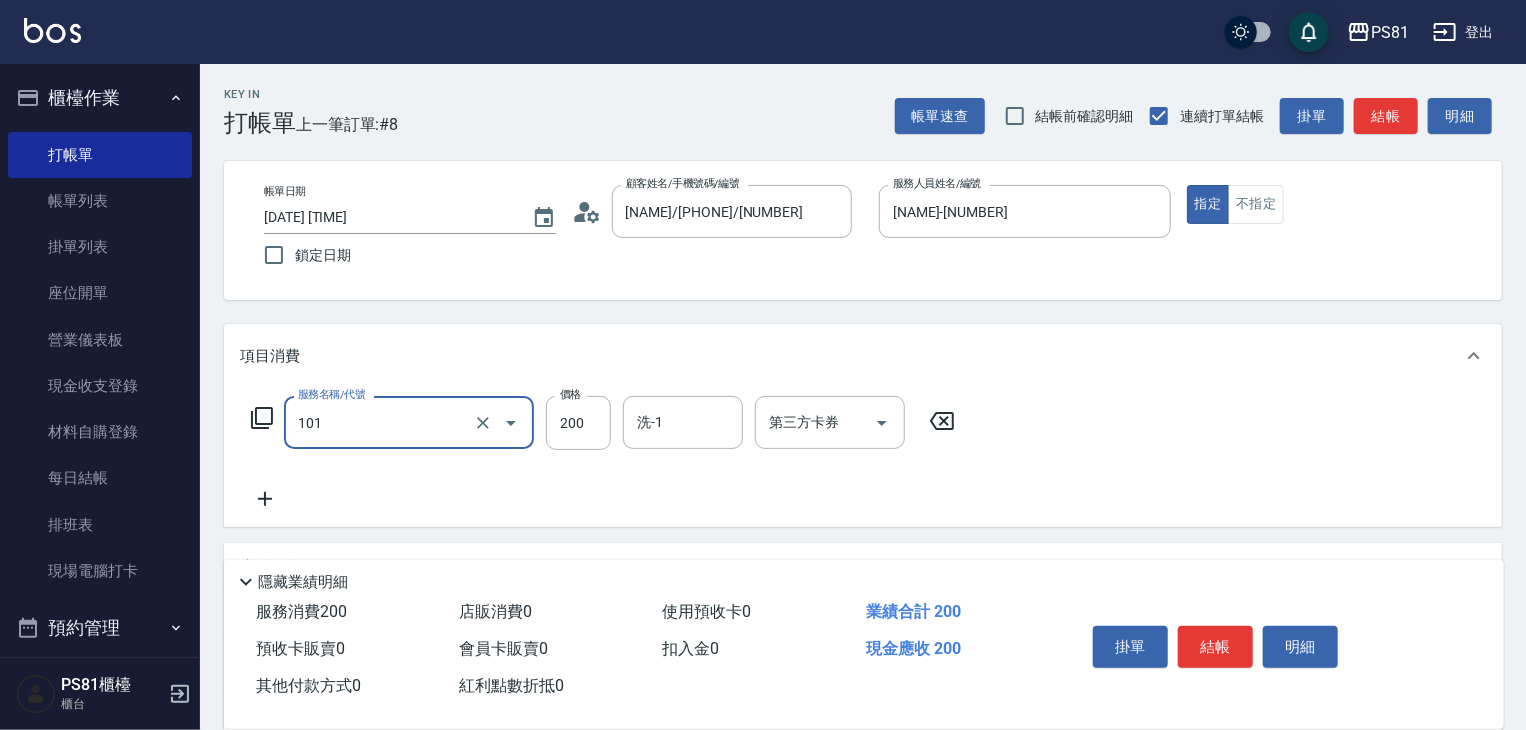 type on "一般洗髮(101)" 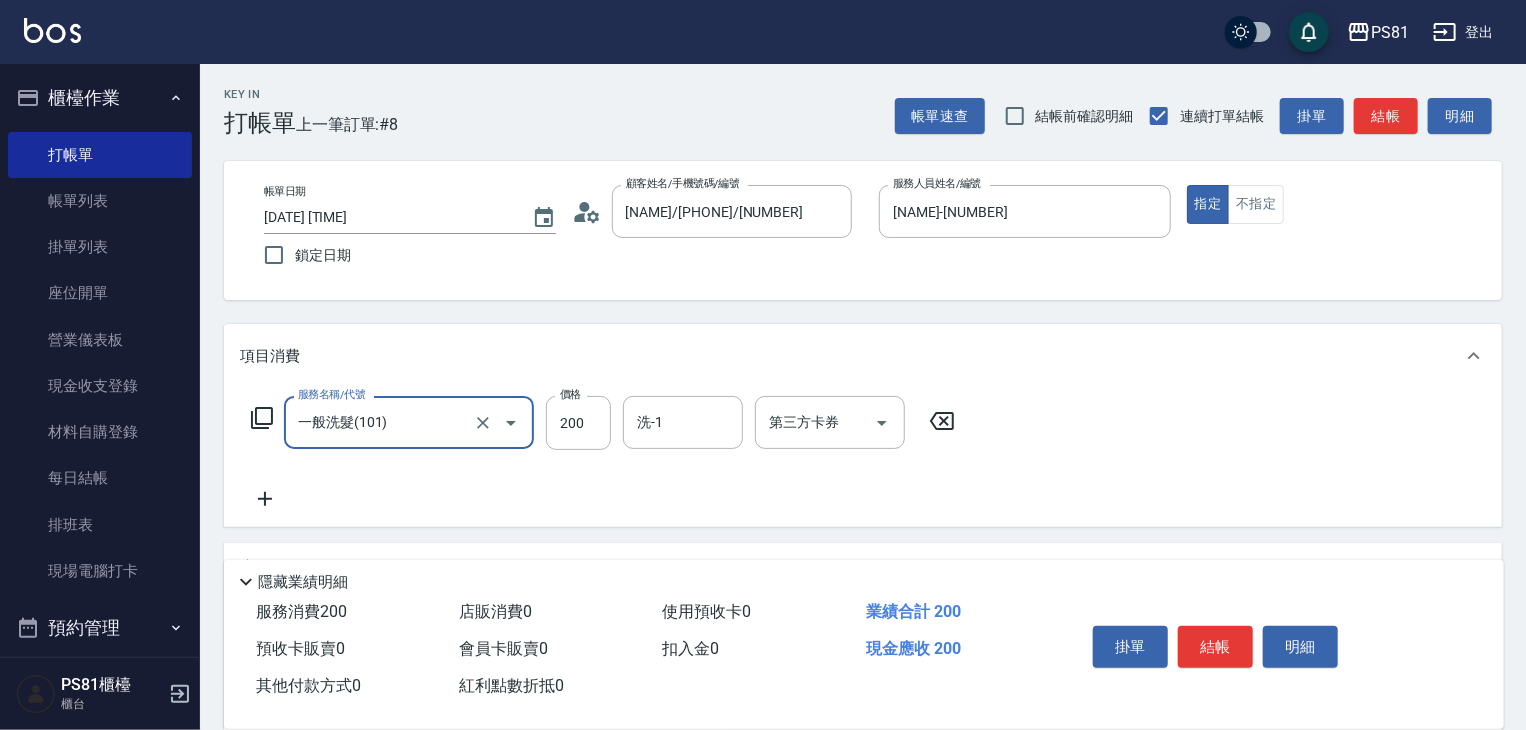 type on "0" 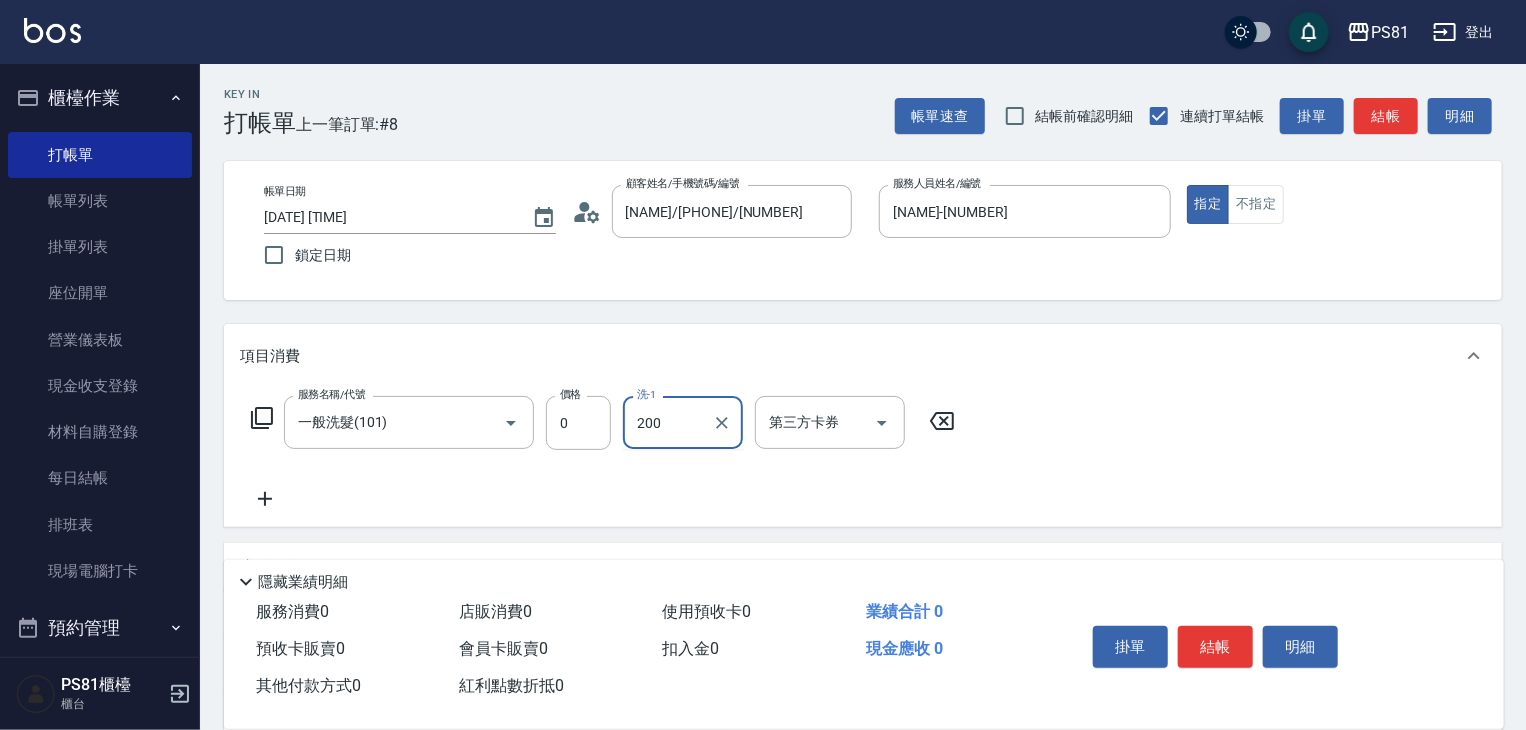 click on "200" at bounding box center [668, 422] 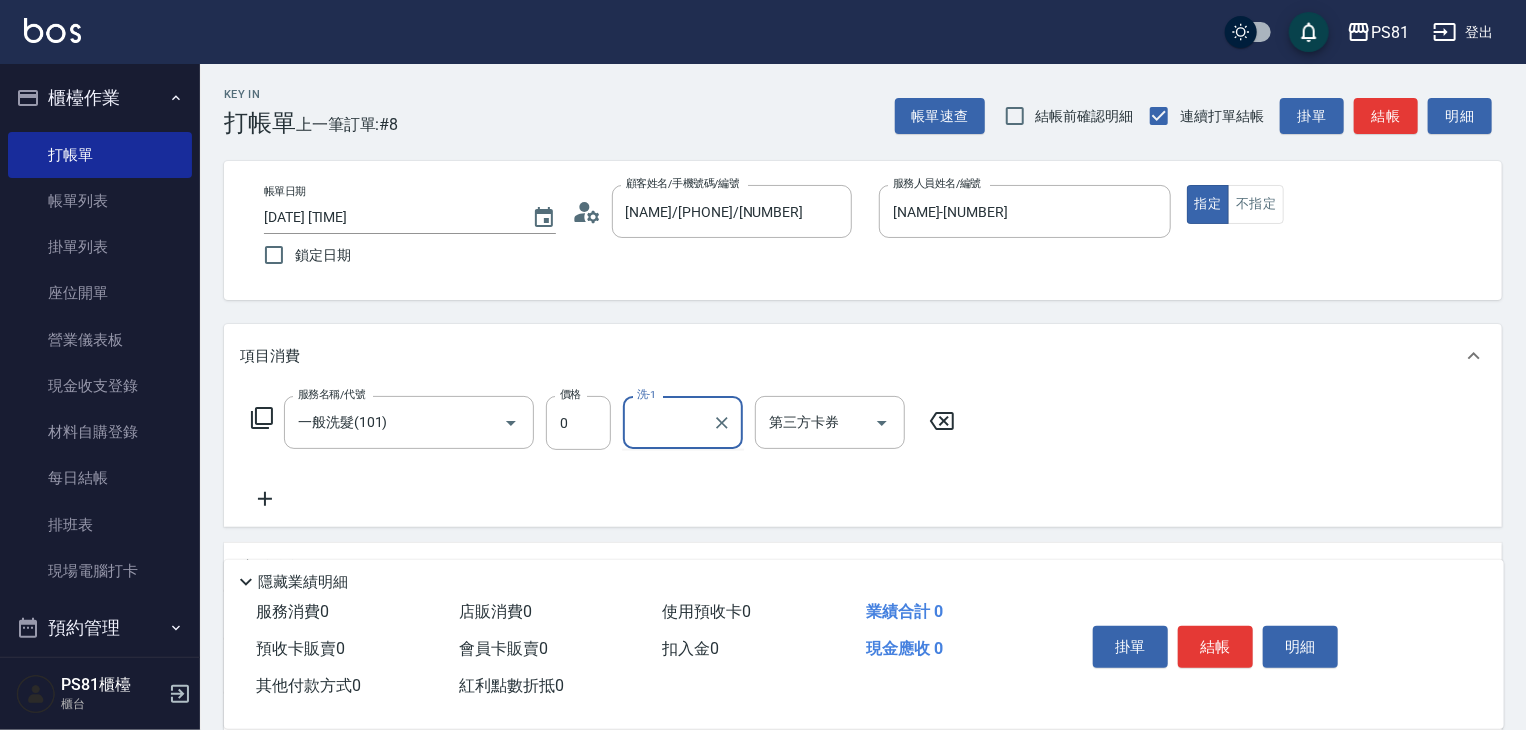 click on "服務名稱/代號 一般洗髮(101) 服務名稱/代號 價格 [NUMBER] 價格 洗-1 洗-1 第三方卡券 第三方卡券" at bounding box center [603, 453] 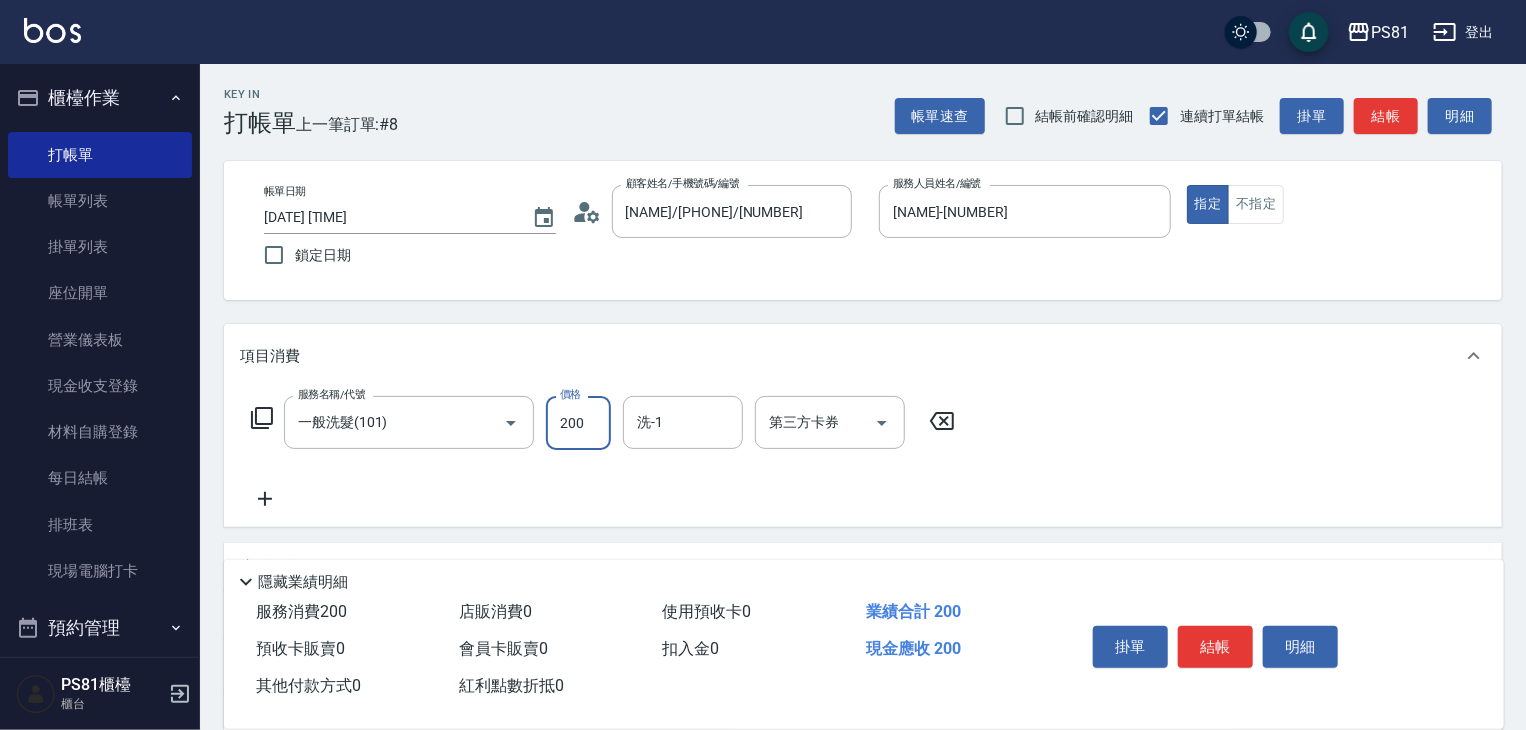 type on "200" 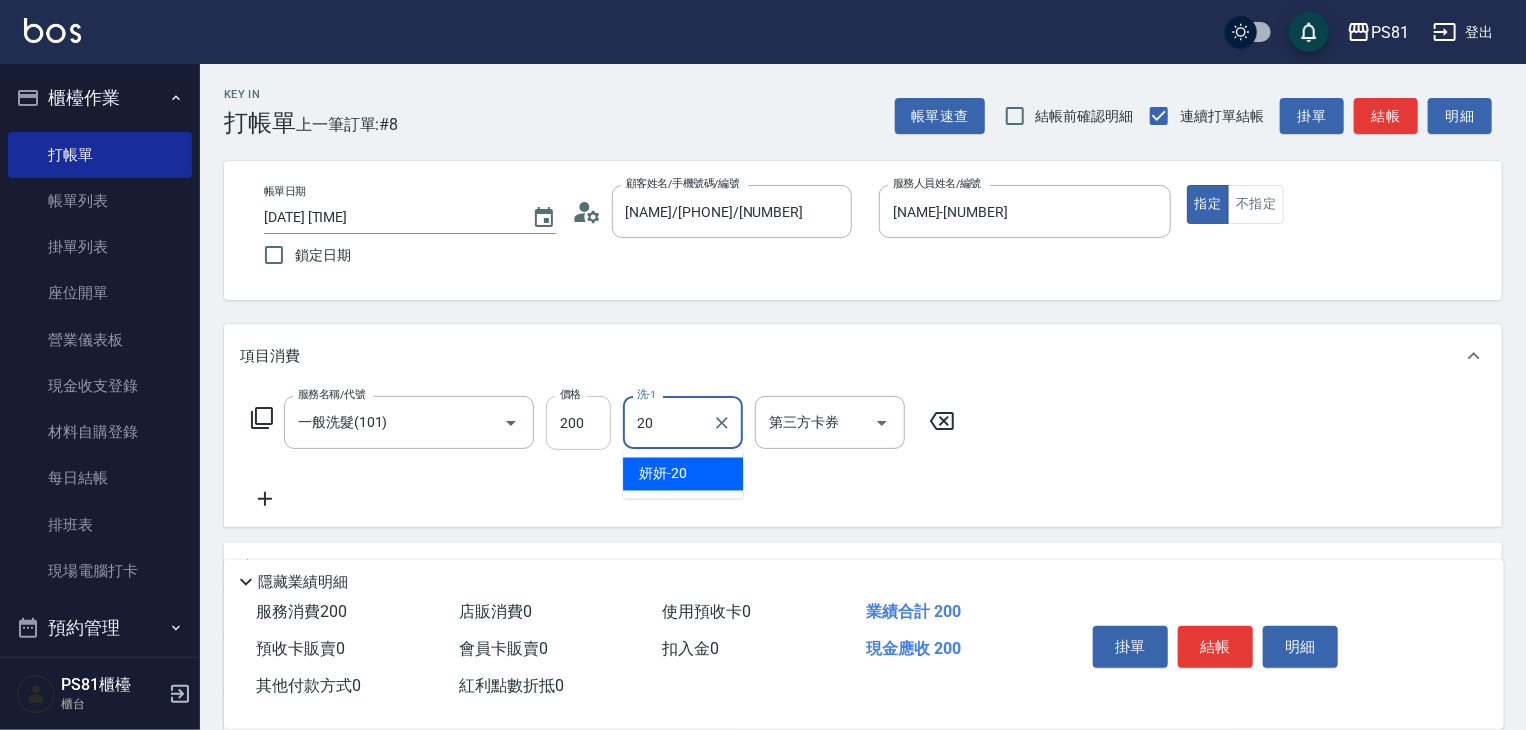 type on "妍妍-20" 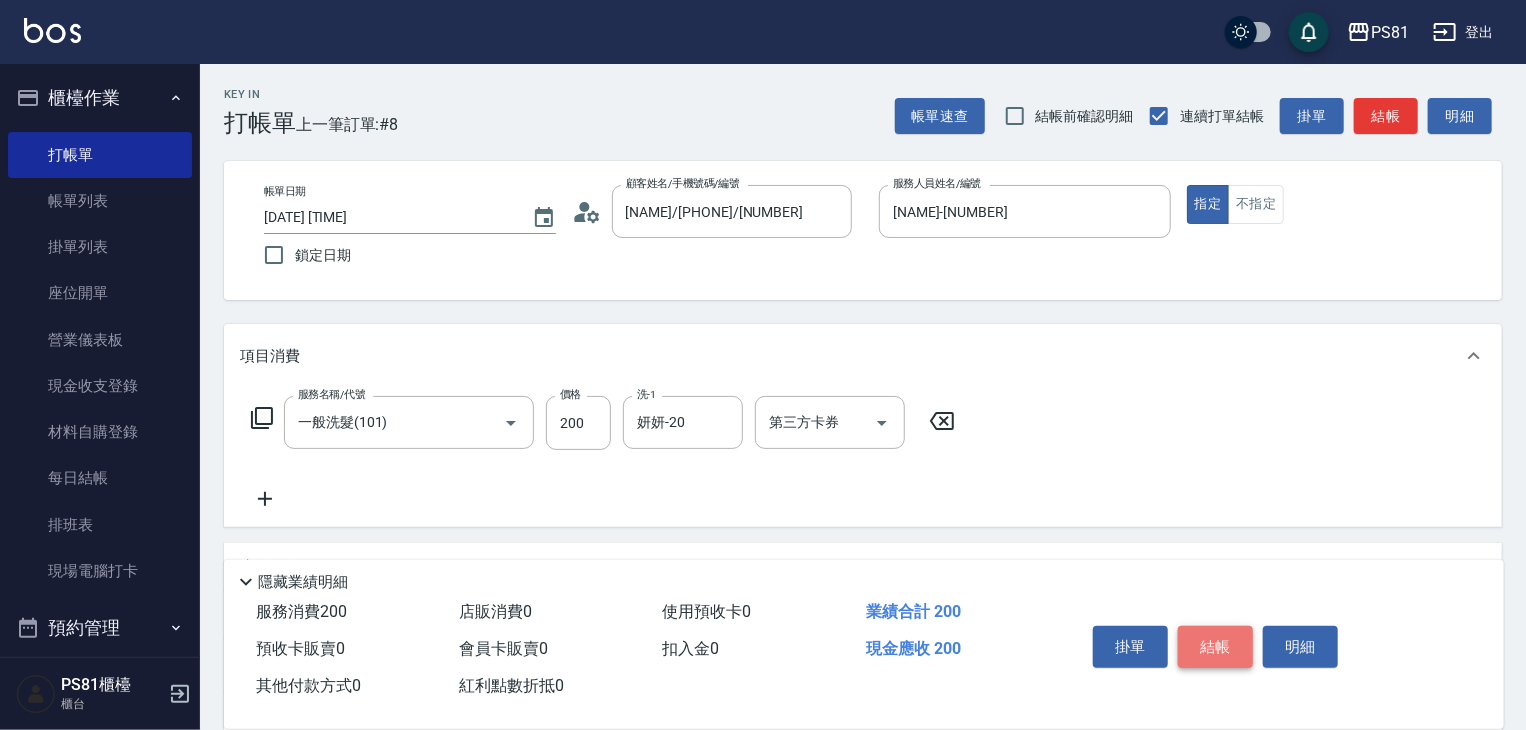 click on "結帳" at bounding box center (1215, 647) 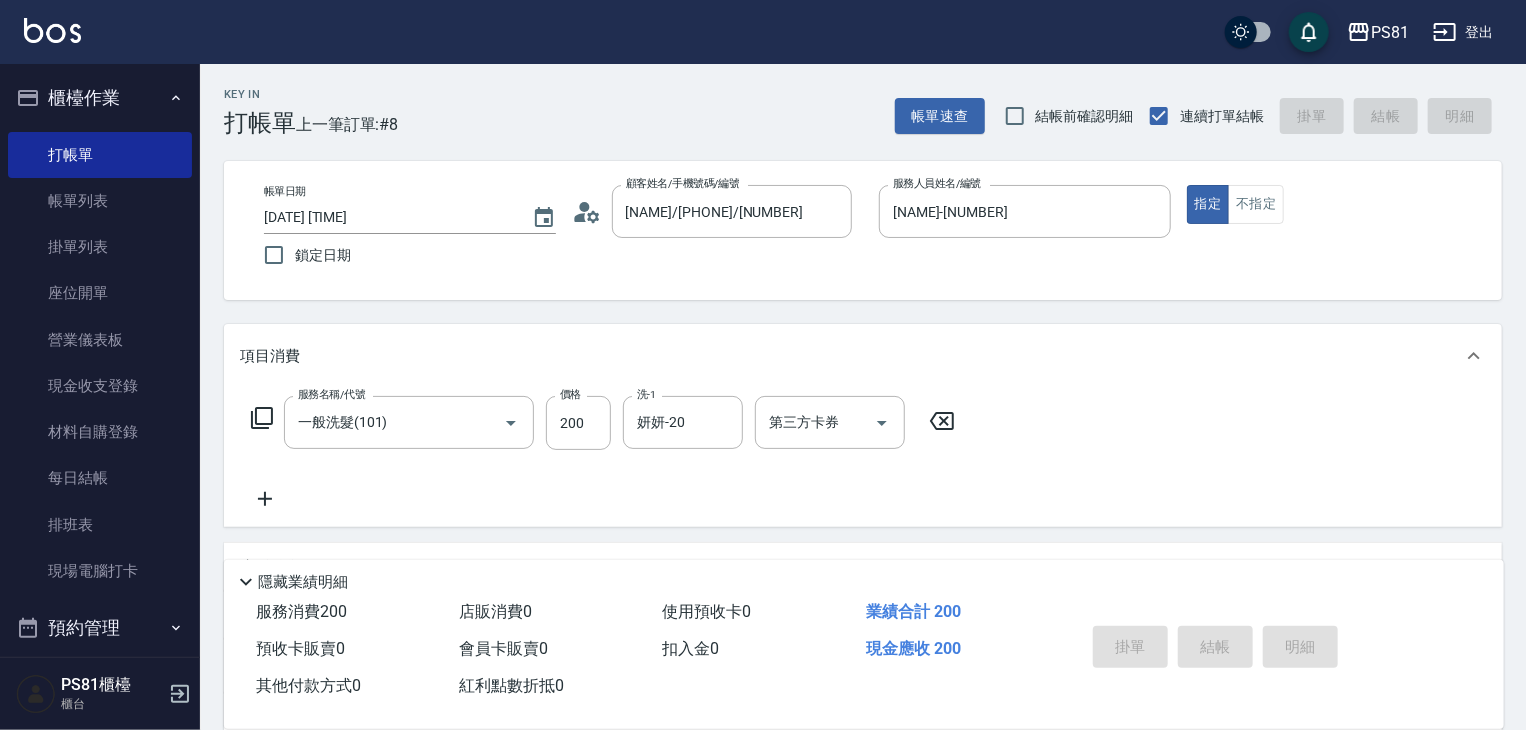 type on "2025/08/07 18:23" 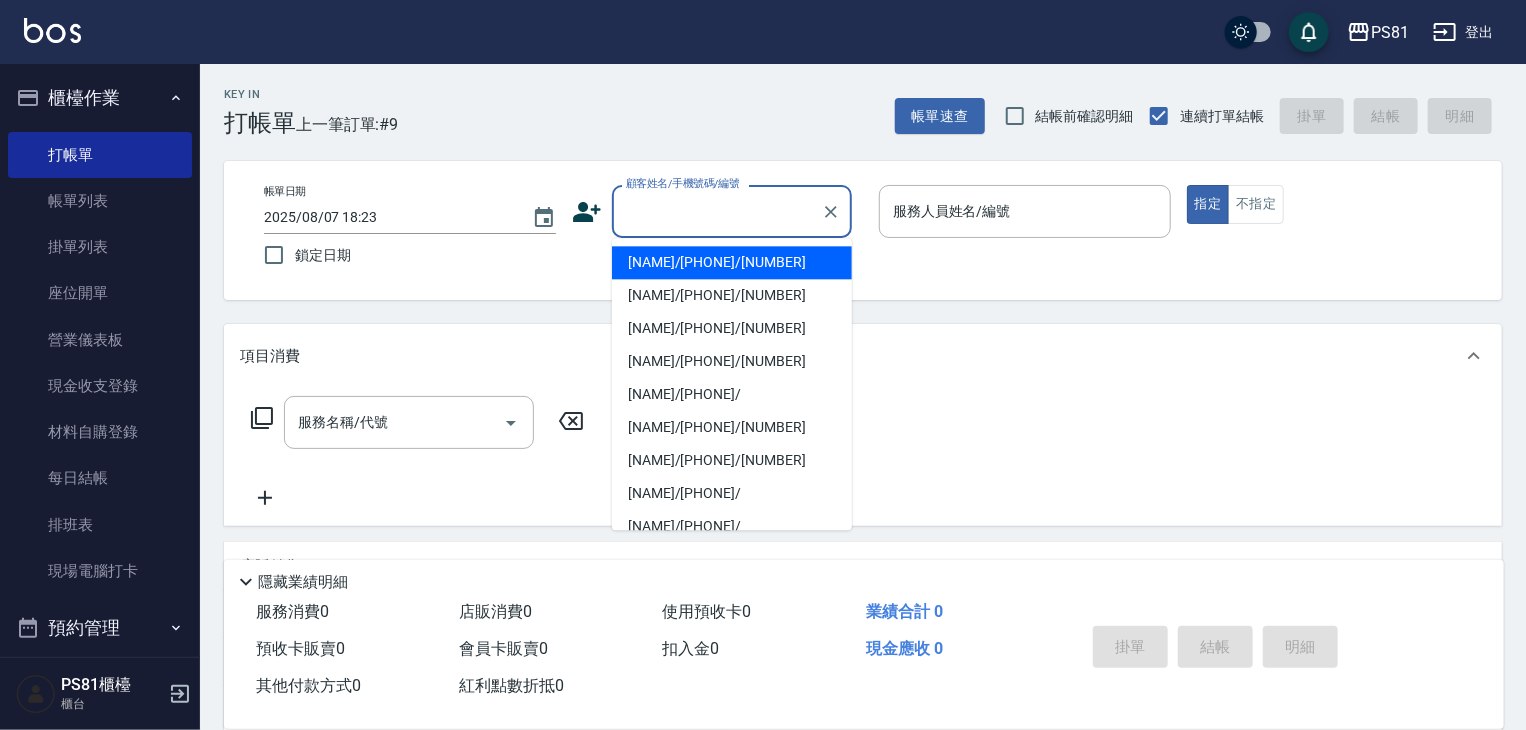 drag, startPoint x: 690, startPoint y: 201, endPoint x: 732, endPoint y: 261, distance: 73.239334 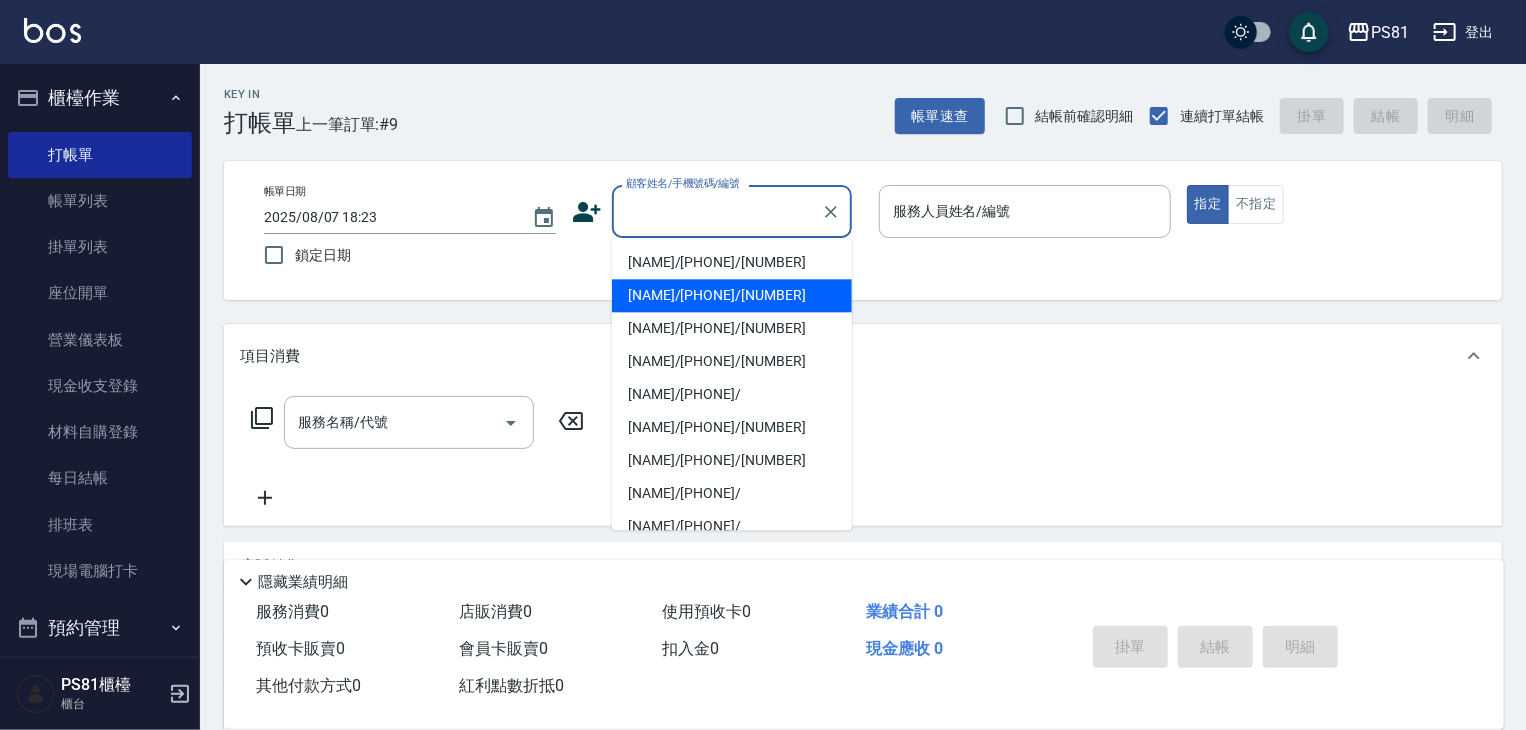 drag, startPoint x: 695, startPoint y: 281, endPoint x: 879, endPoint y: 274, distance: 184.1331 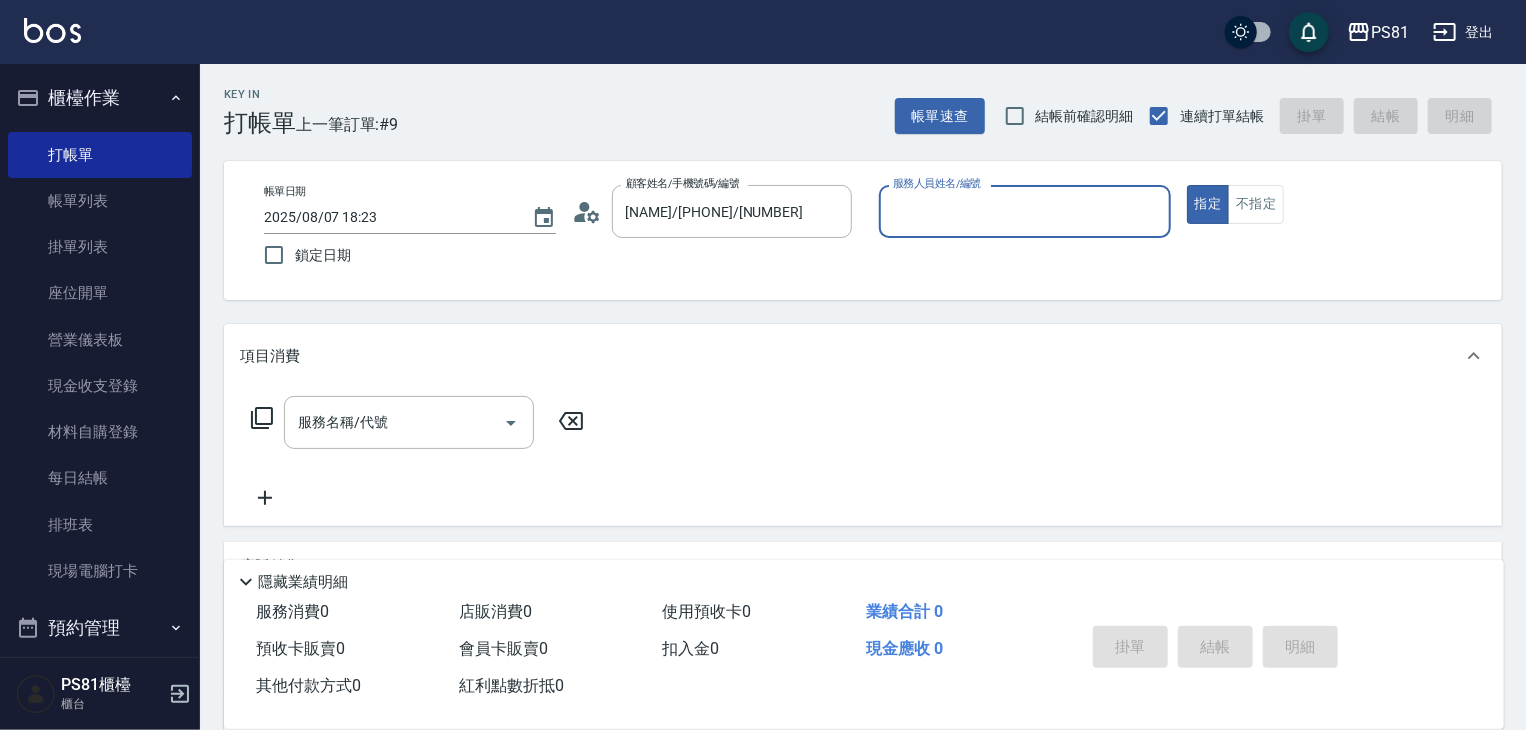 click on "服務人員姓名/編號" at bounding box center (1025, 211) 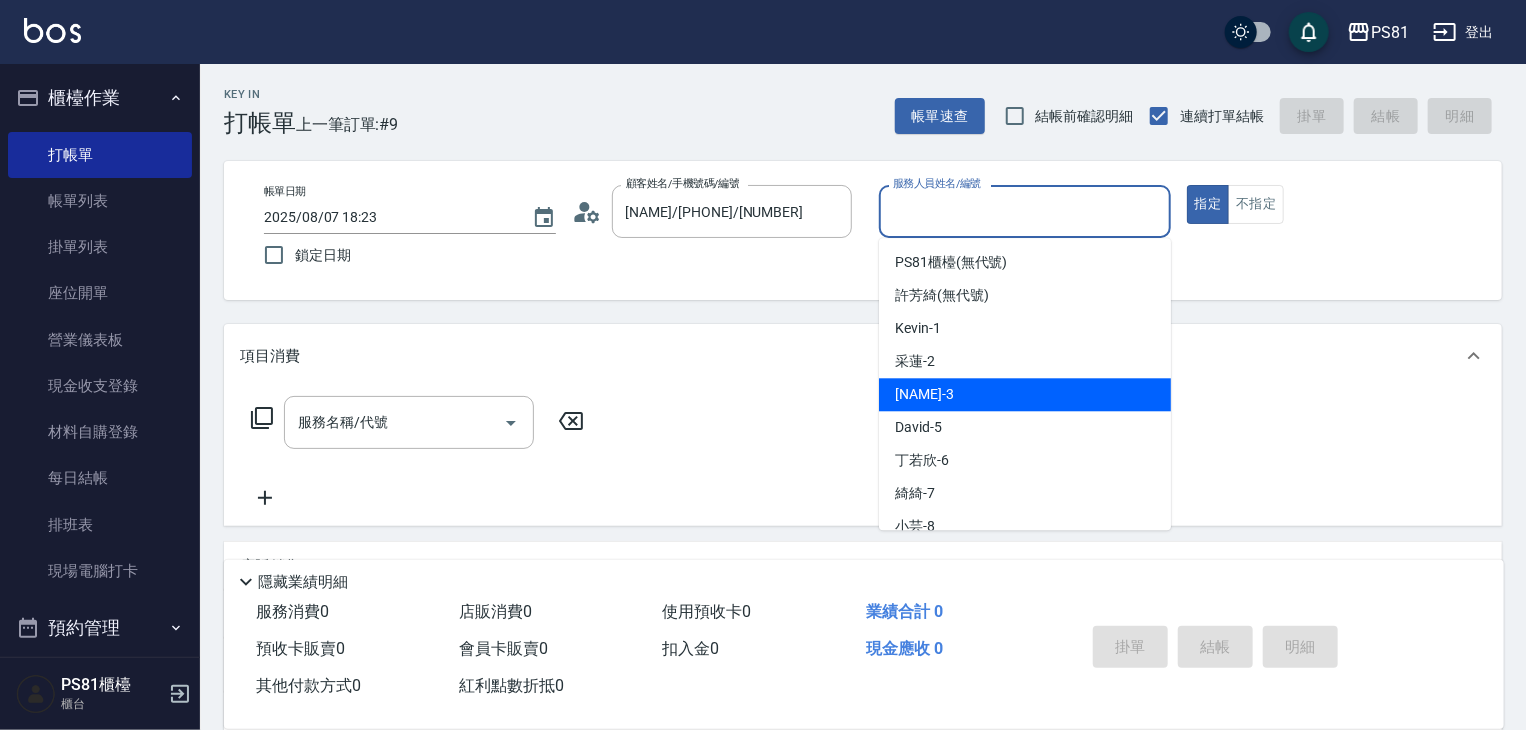 drag, startPoint x: 956, startPoint y: 396, endPoint x: 942, endPoint y: 398, distance: 14.142136 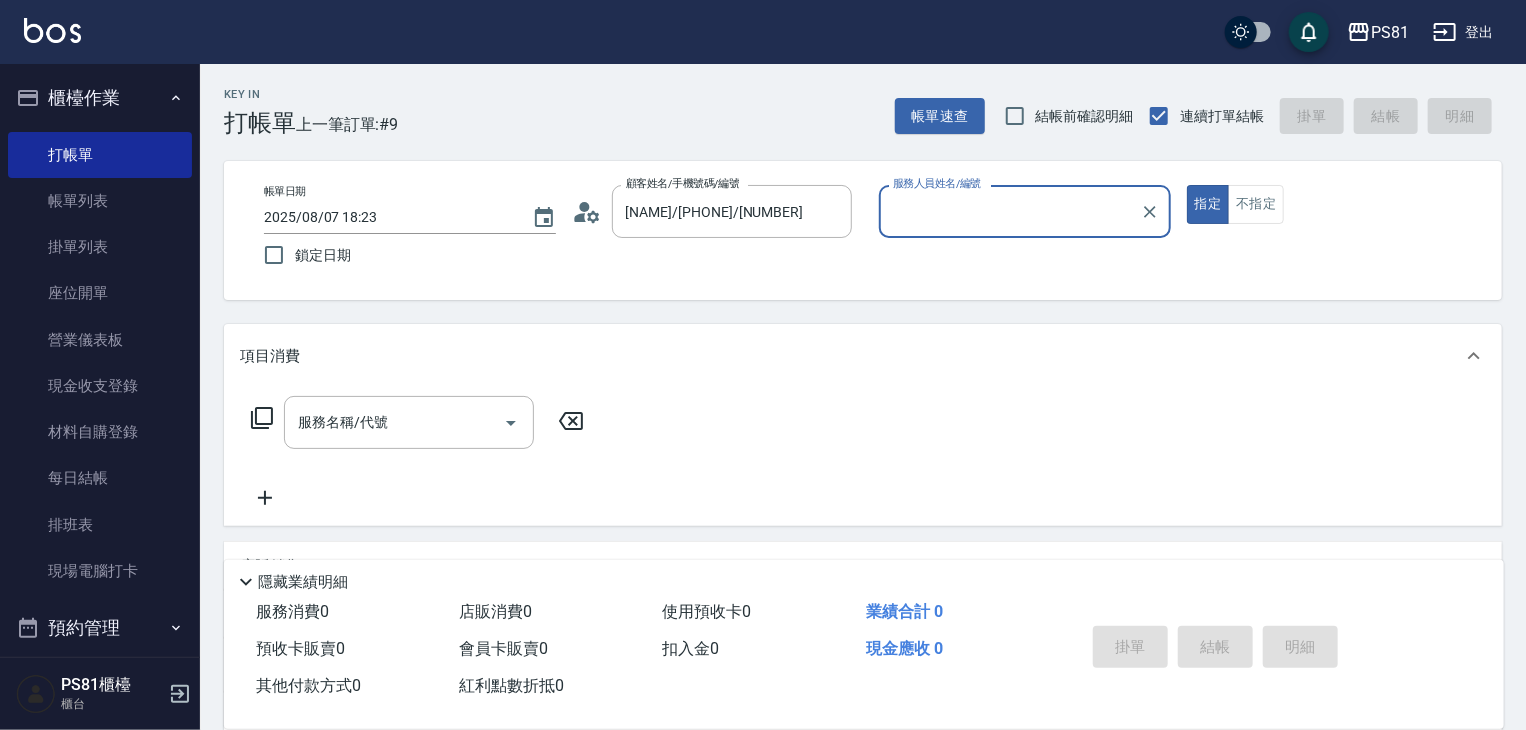 type on "[NAME]-[NUMBER]" 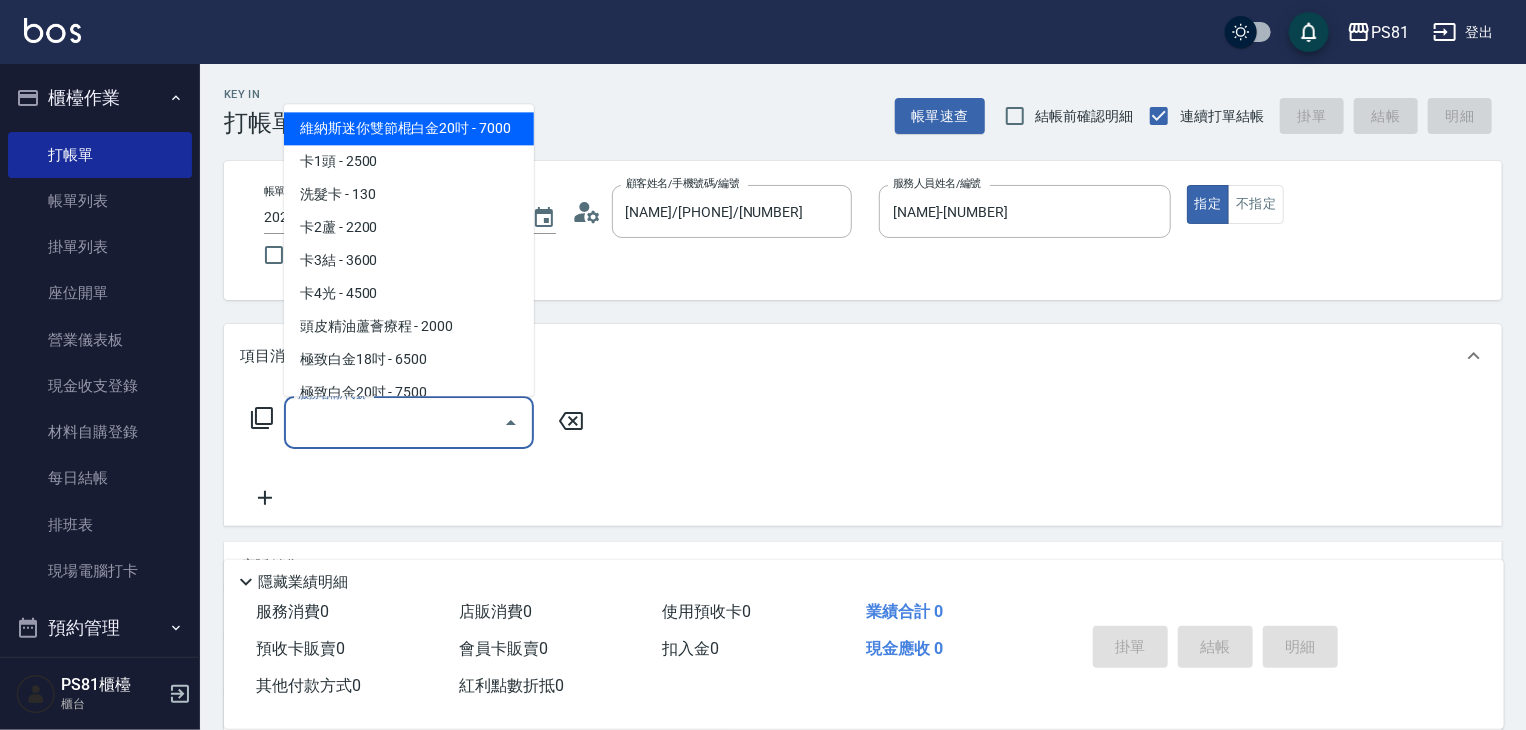 click on "服務名稱/代號" at bounding box center [394, 422] 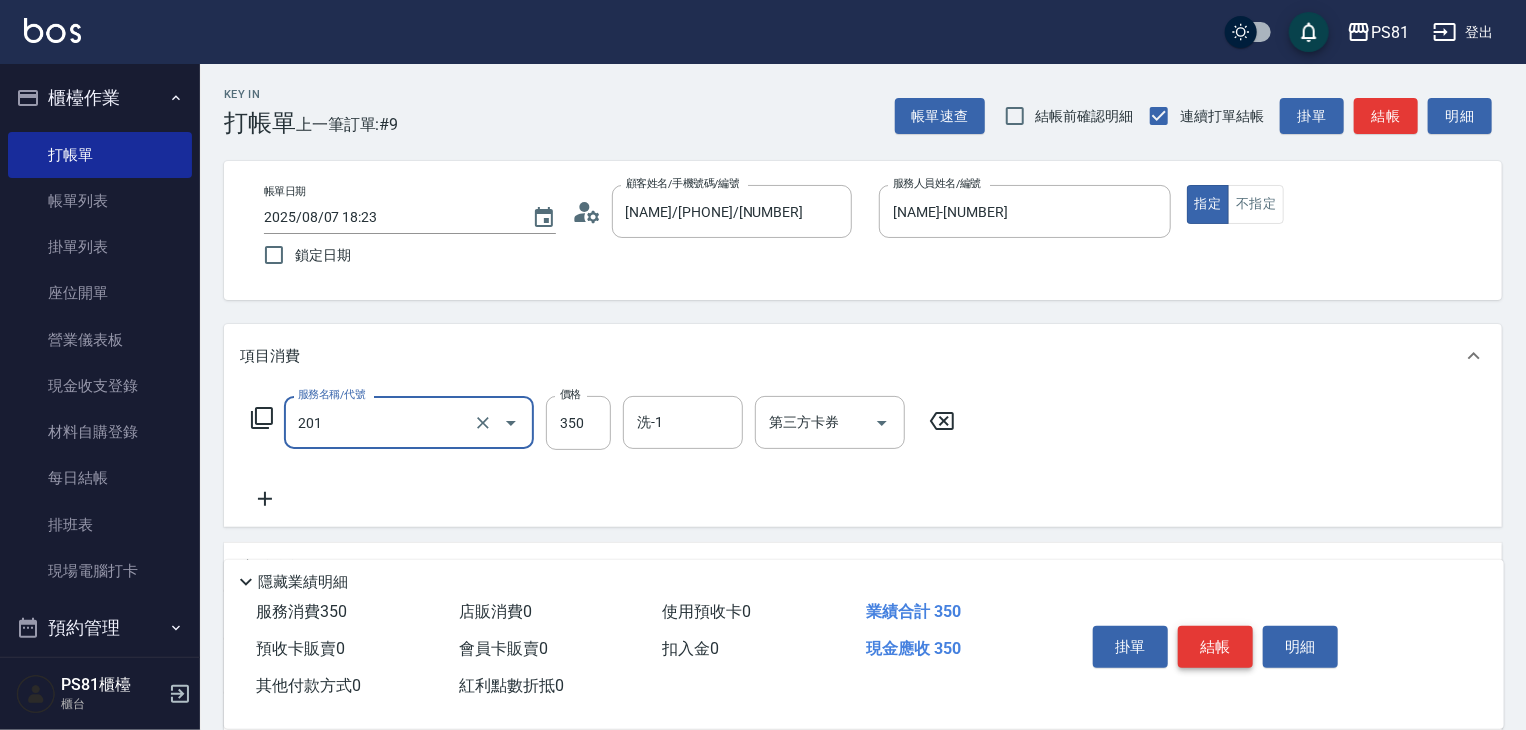 type on "洗剪350(201)" 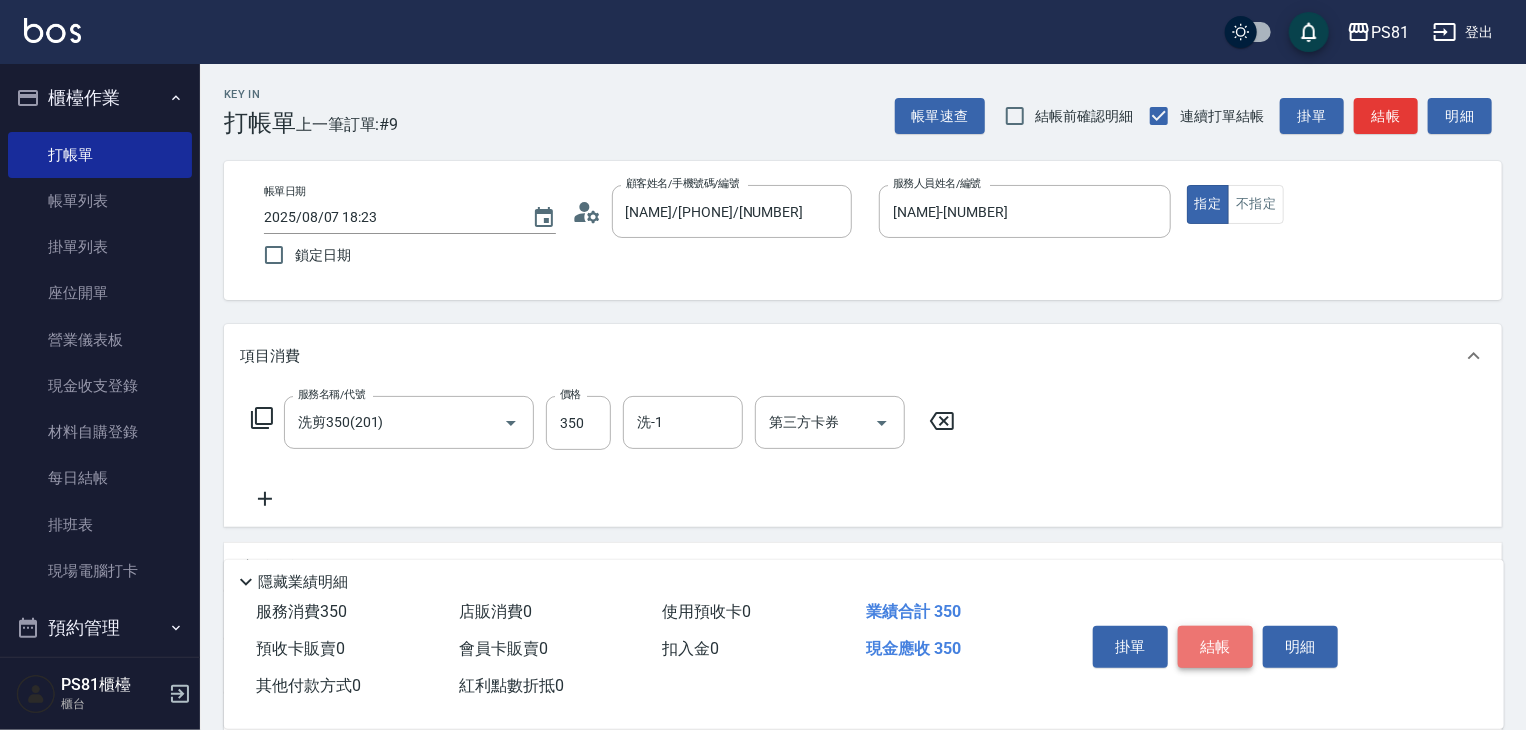 click on "結帳" at bounding box center [1215, 647] 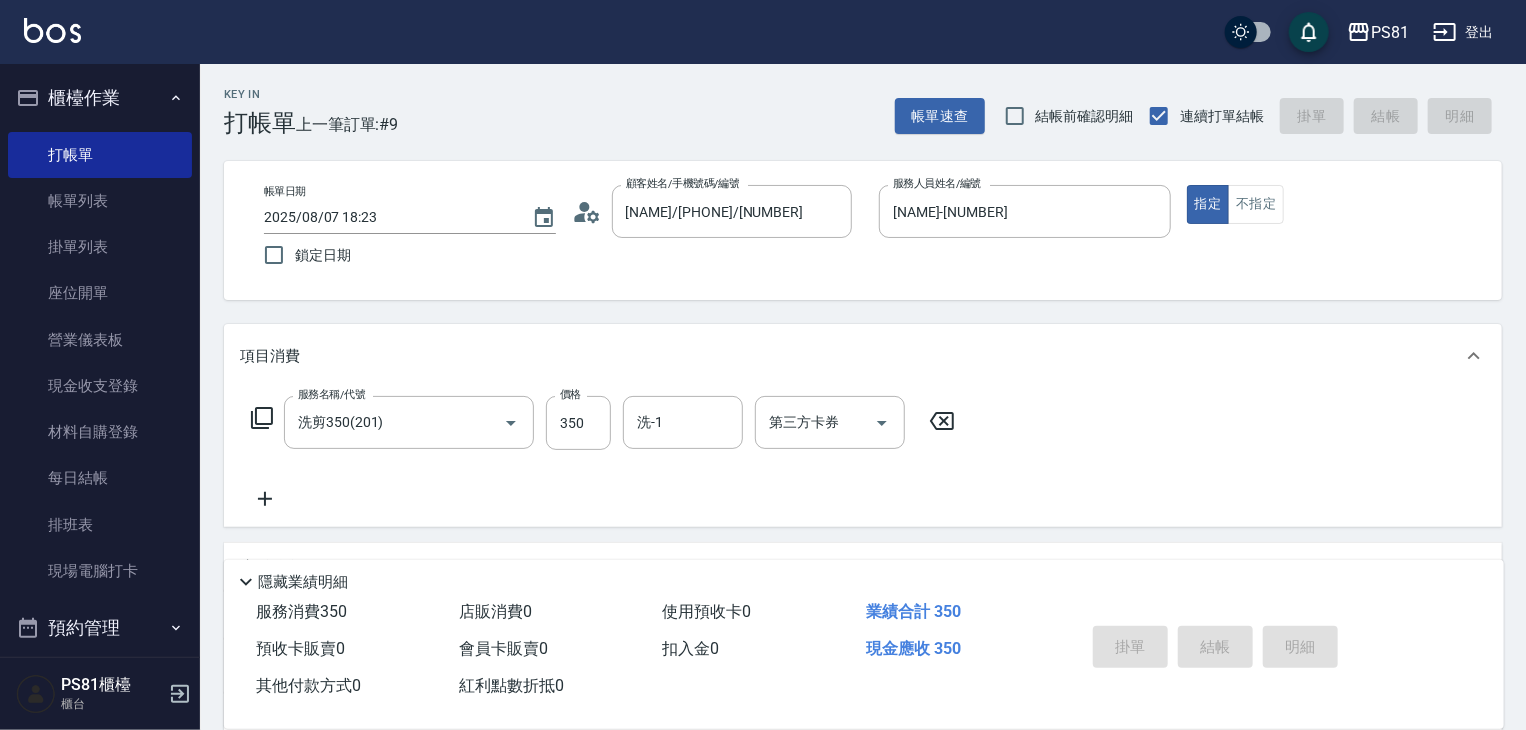 type 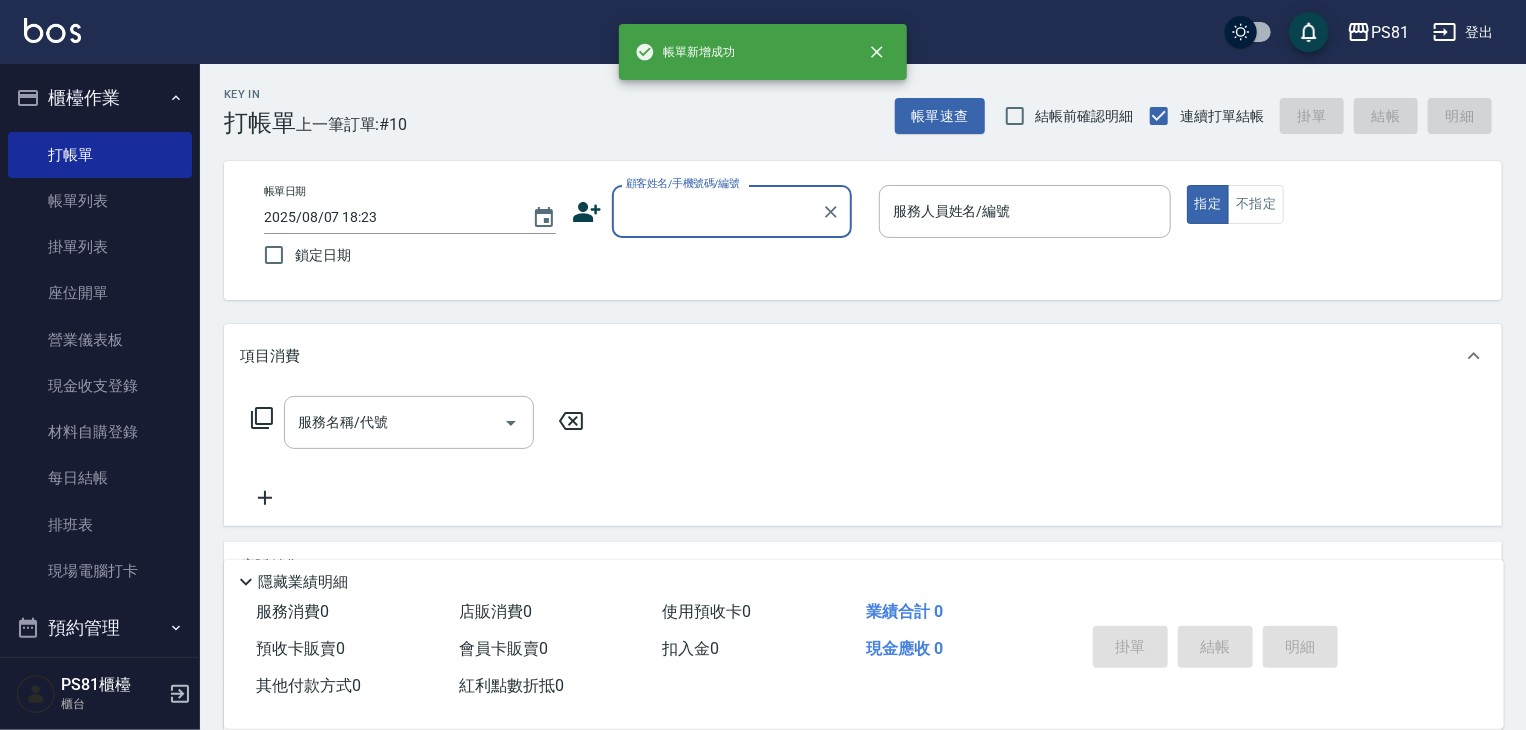click on "顧客姓名/手機號碼/編號" at bounding box center (717, 211) 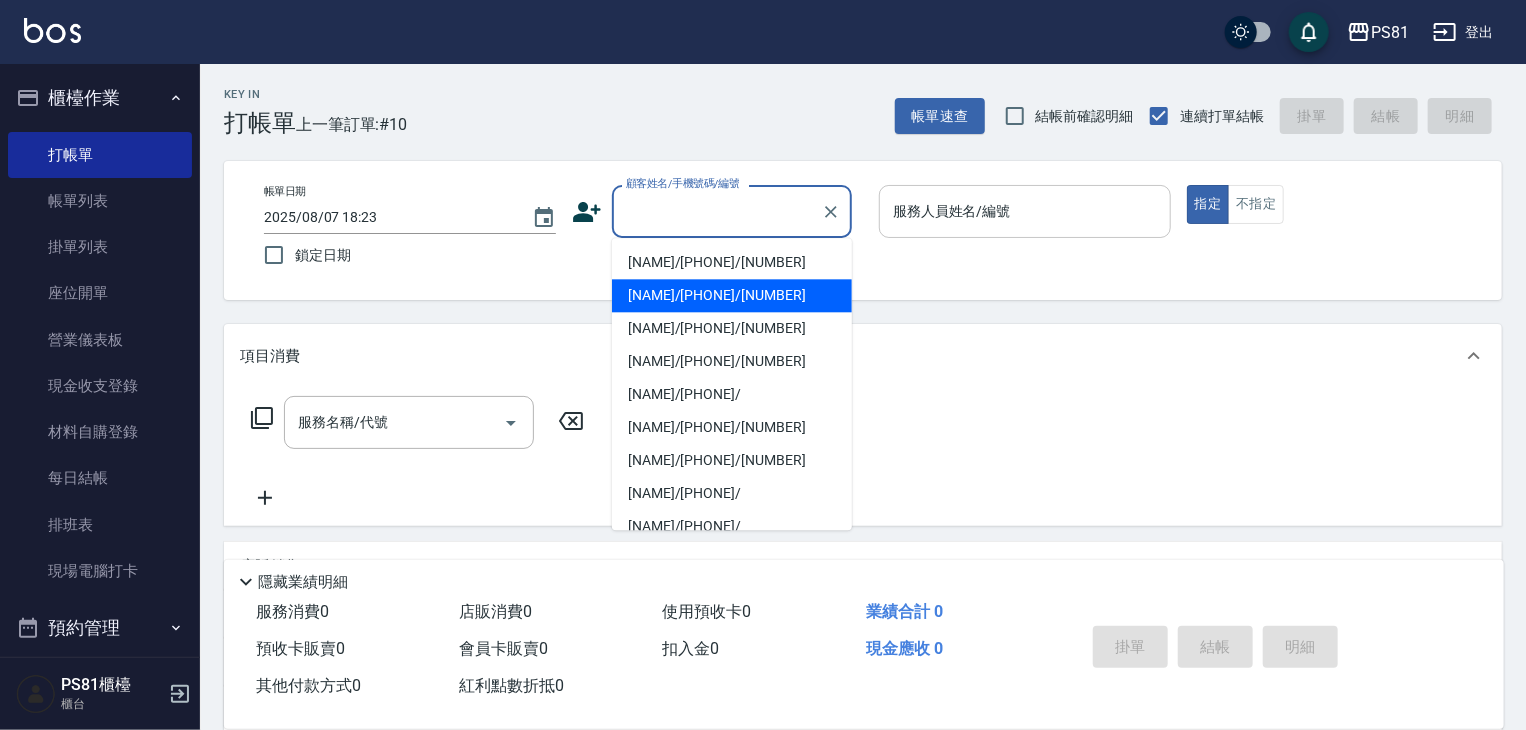 drag, startPoint x: 691, startPoint y: 290, endPoint x: 936, endPoint y: 235, distance: 251.0976 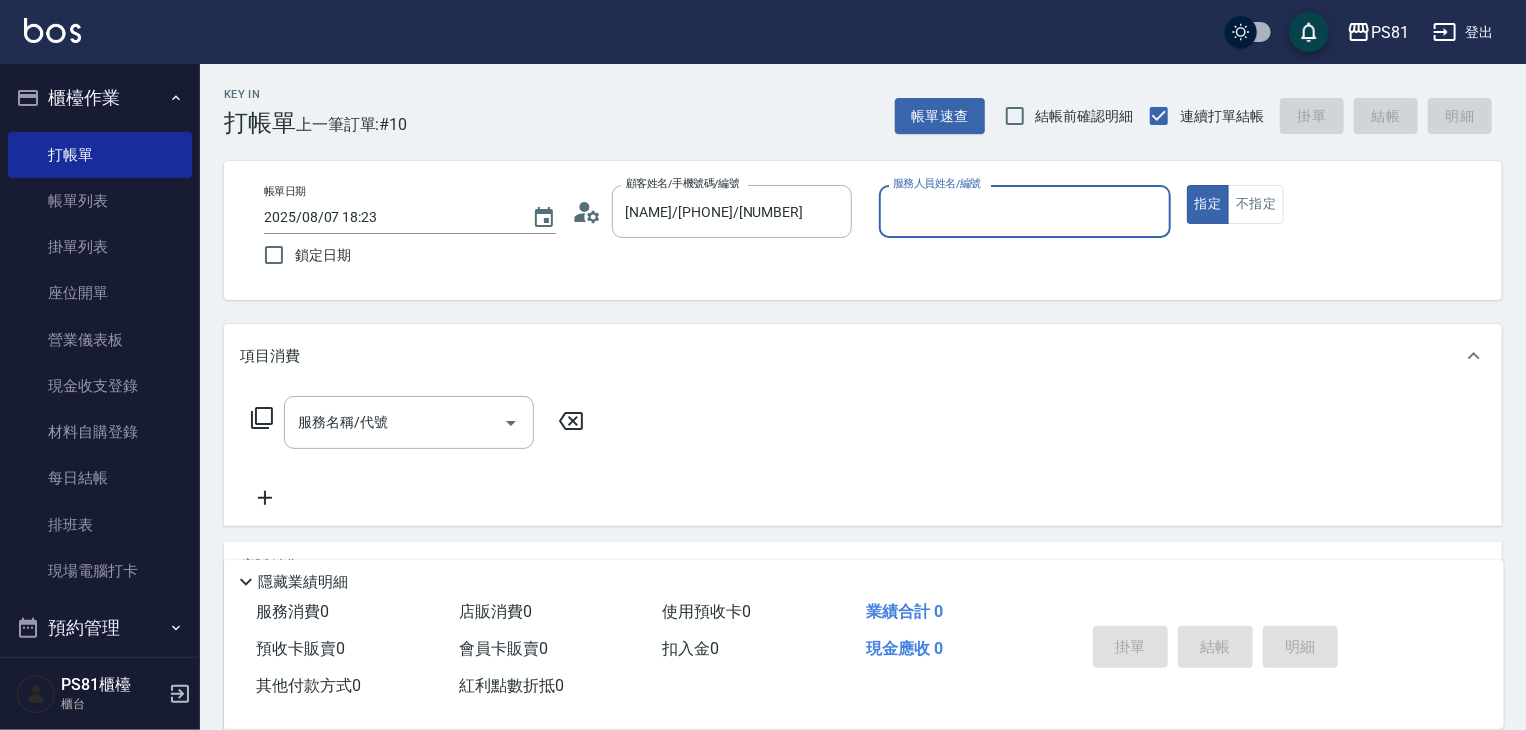 click on "服務人員姓名/編號" at bounding box center [1025, 211] 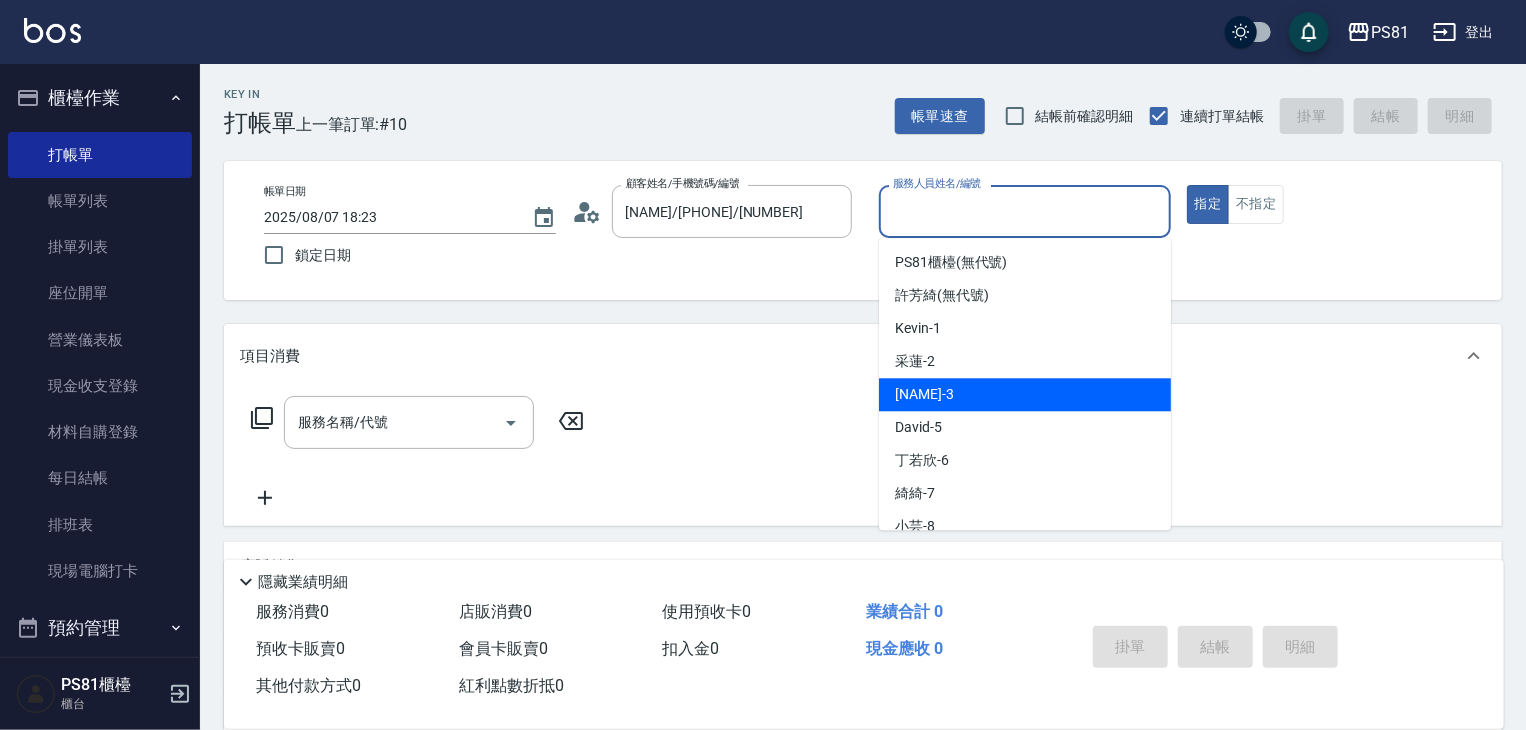drag, startPoint x: 927, startPoint y: 394, endPoint x: 272, endPoint y: 357, distance: 656.0442 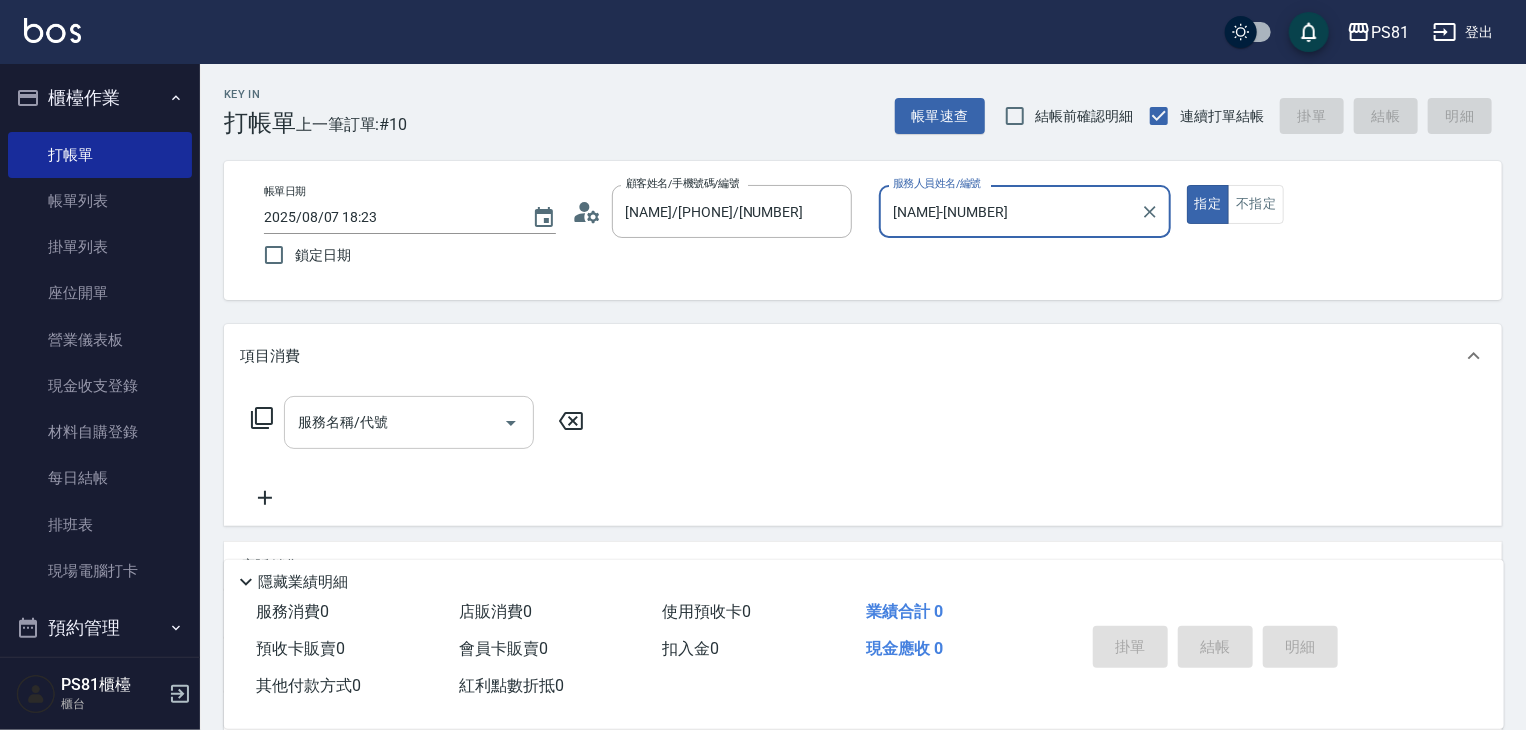 click on "服務名稱/代號" at bounding box center (394, 422) 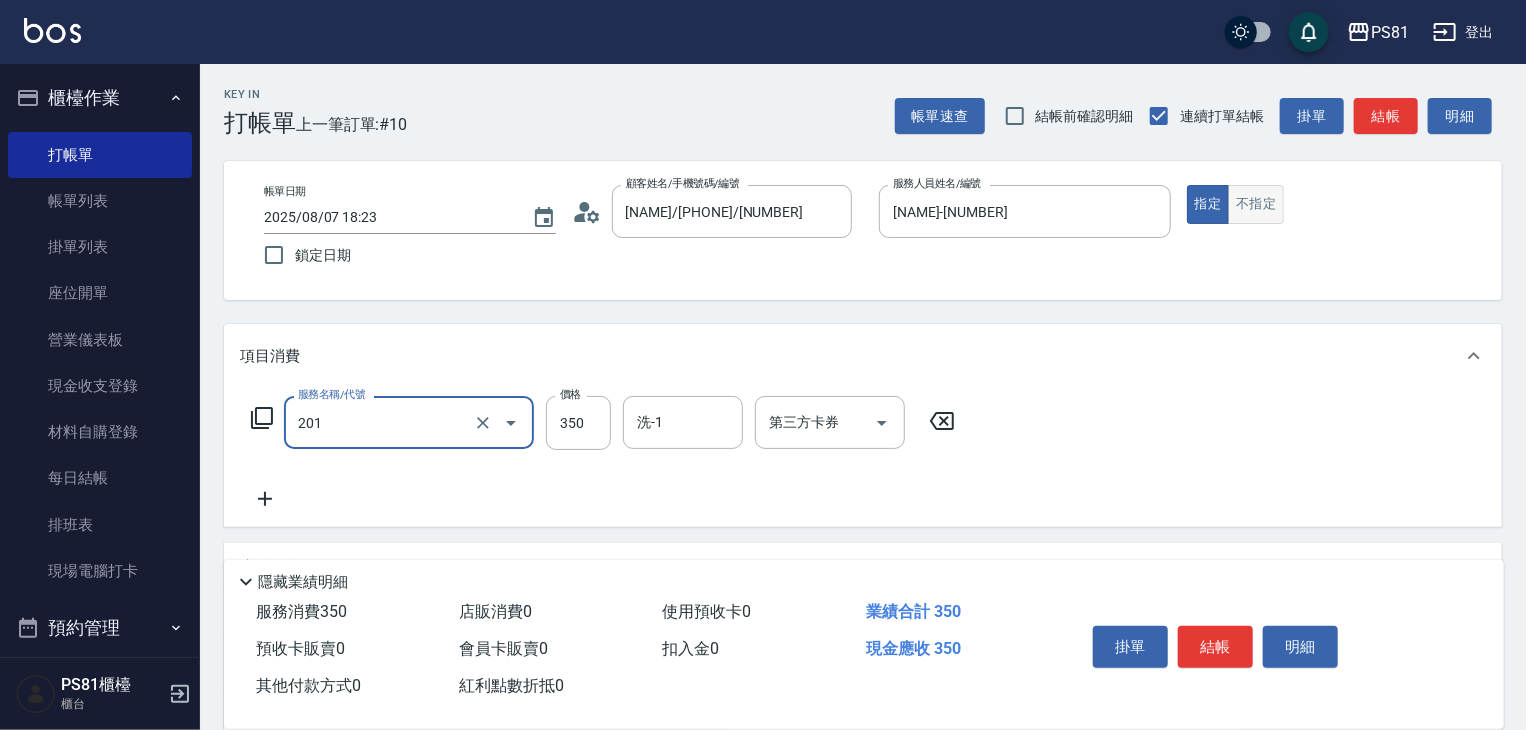 type on "洗剪350(201)" 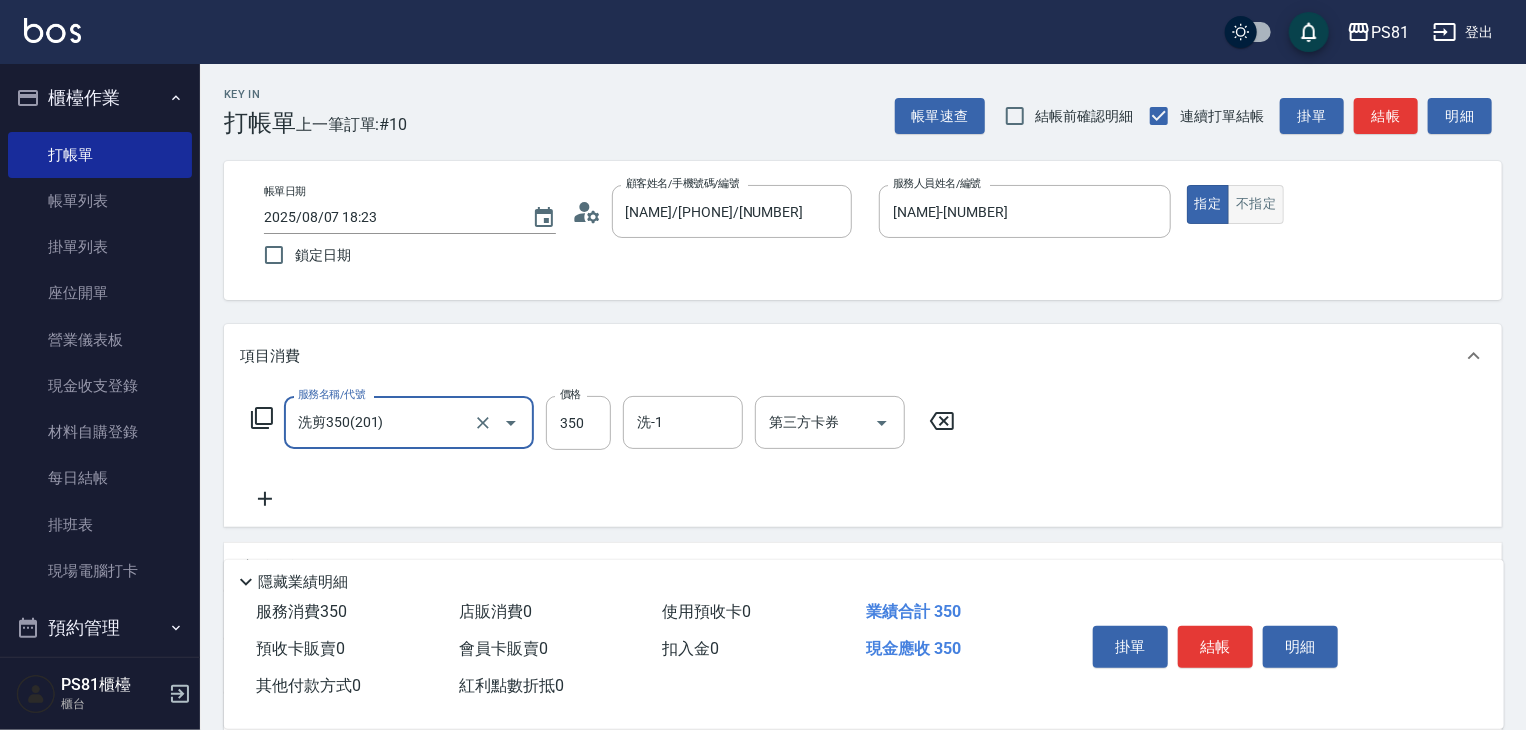 click on "不指定" at bounding box center (1256, 204) 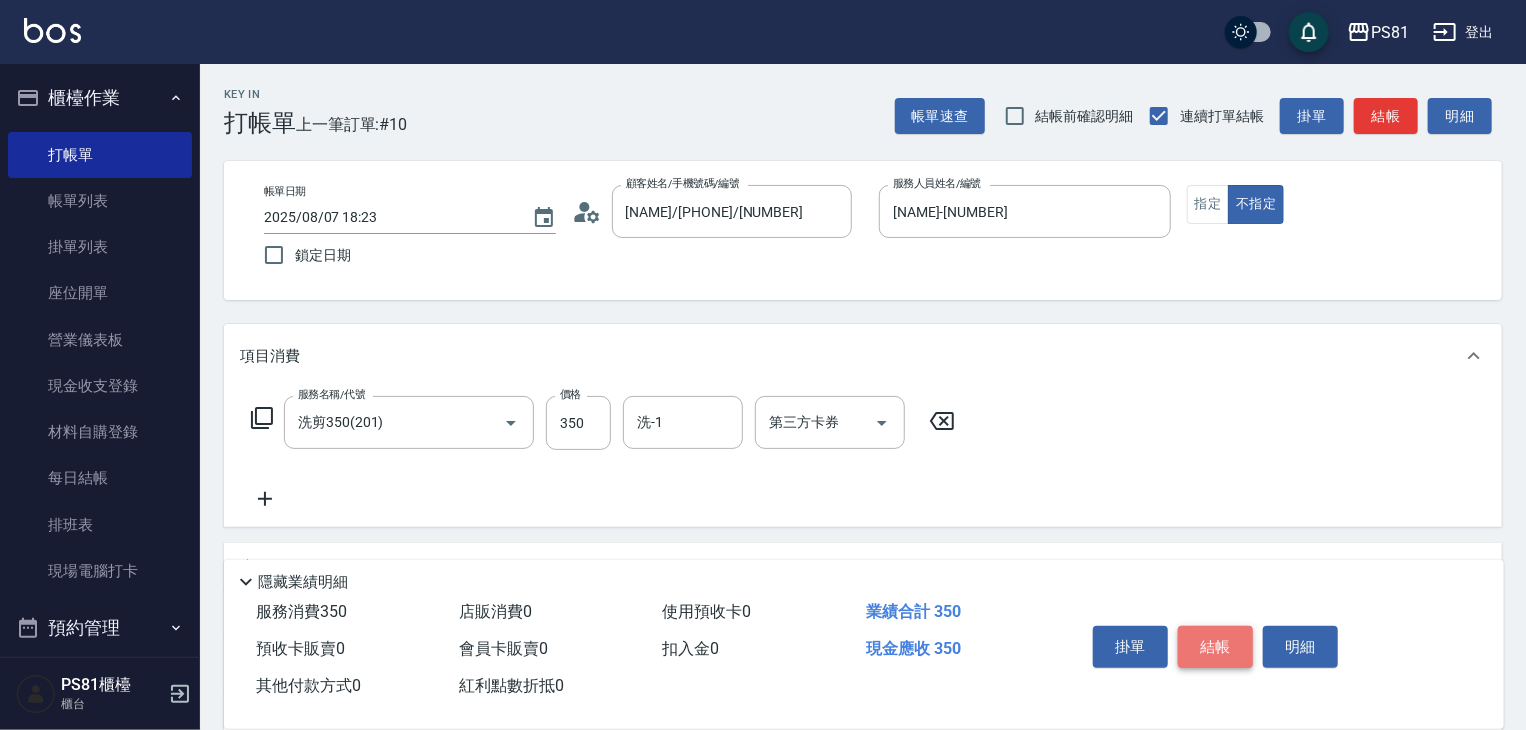 click on "結帳" at bounding box center [1215, 647] 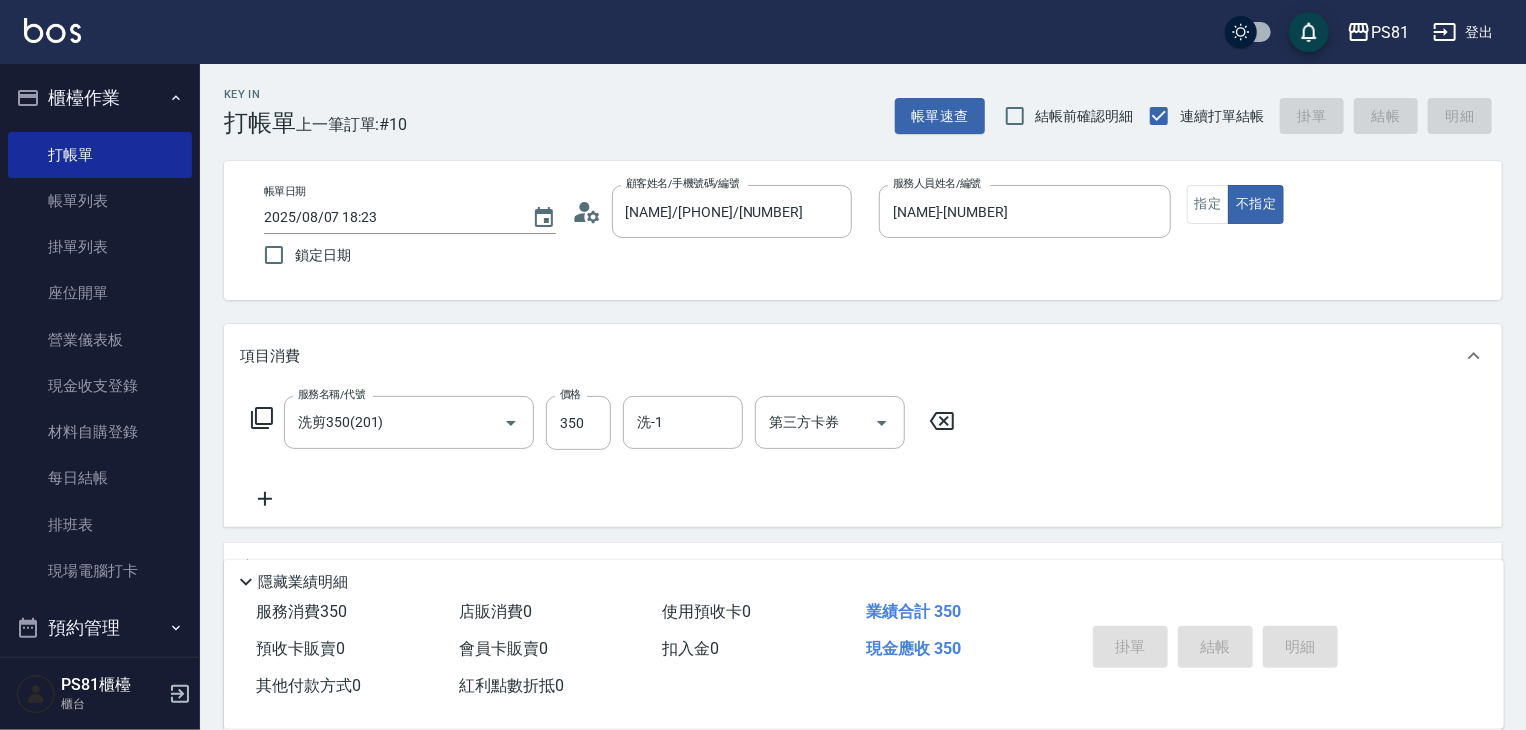 type 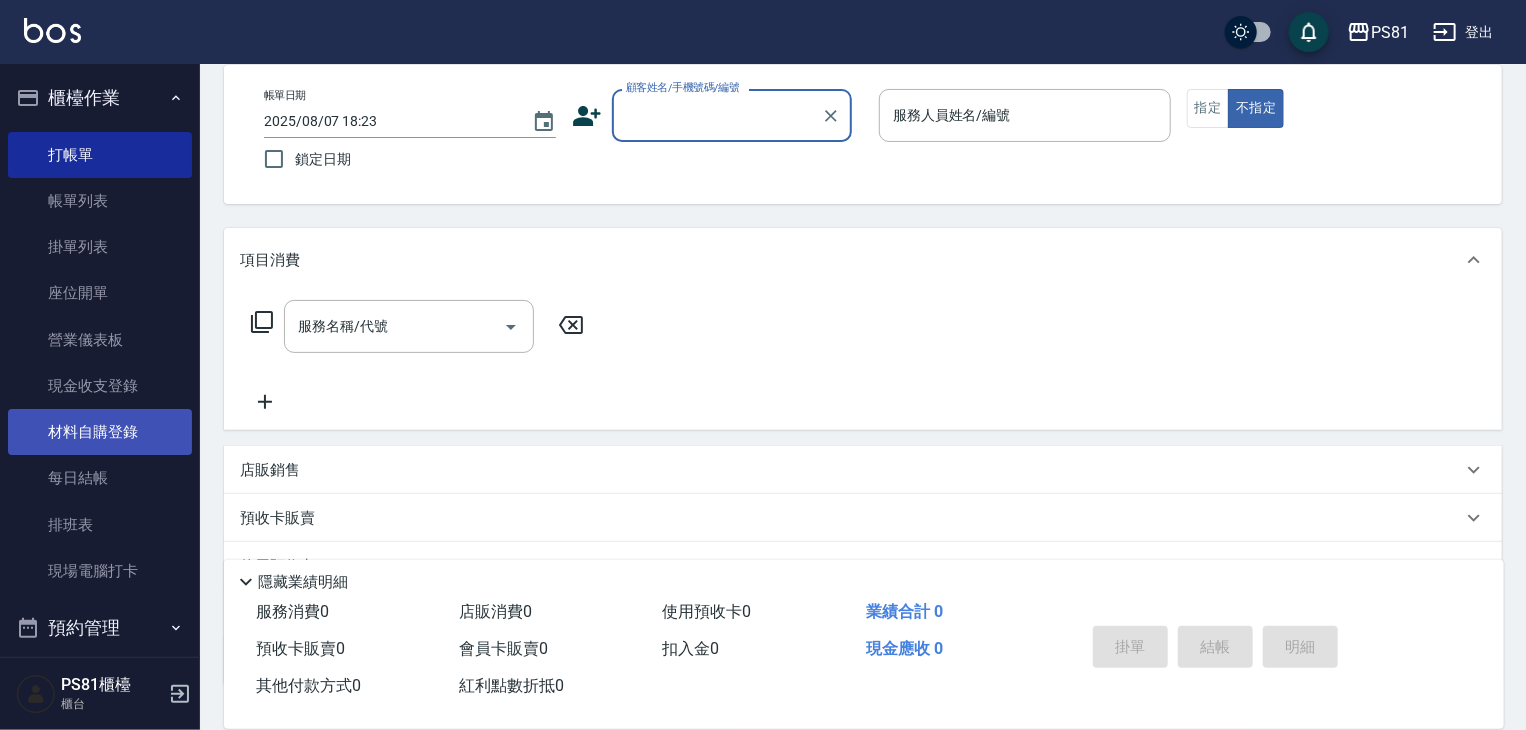 scroll, scrollTop: 242, scrollLeft: 0, axis: vertical 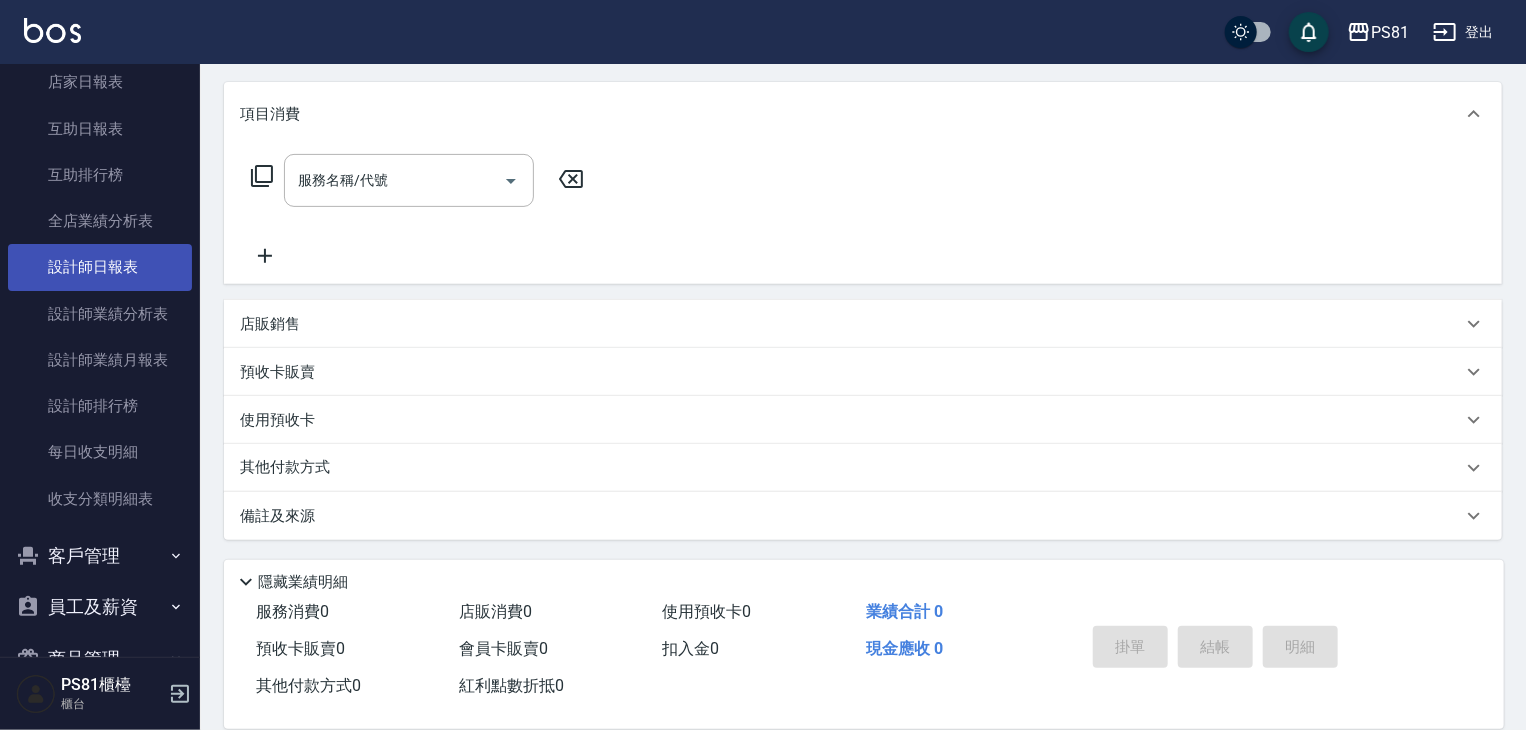 click on "設計師日報表" at bounding box center [100, 267] 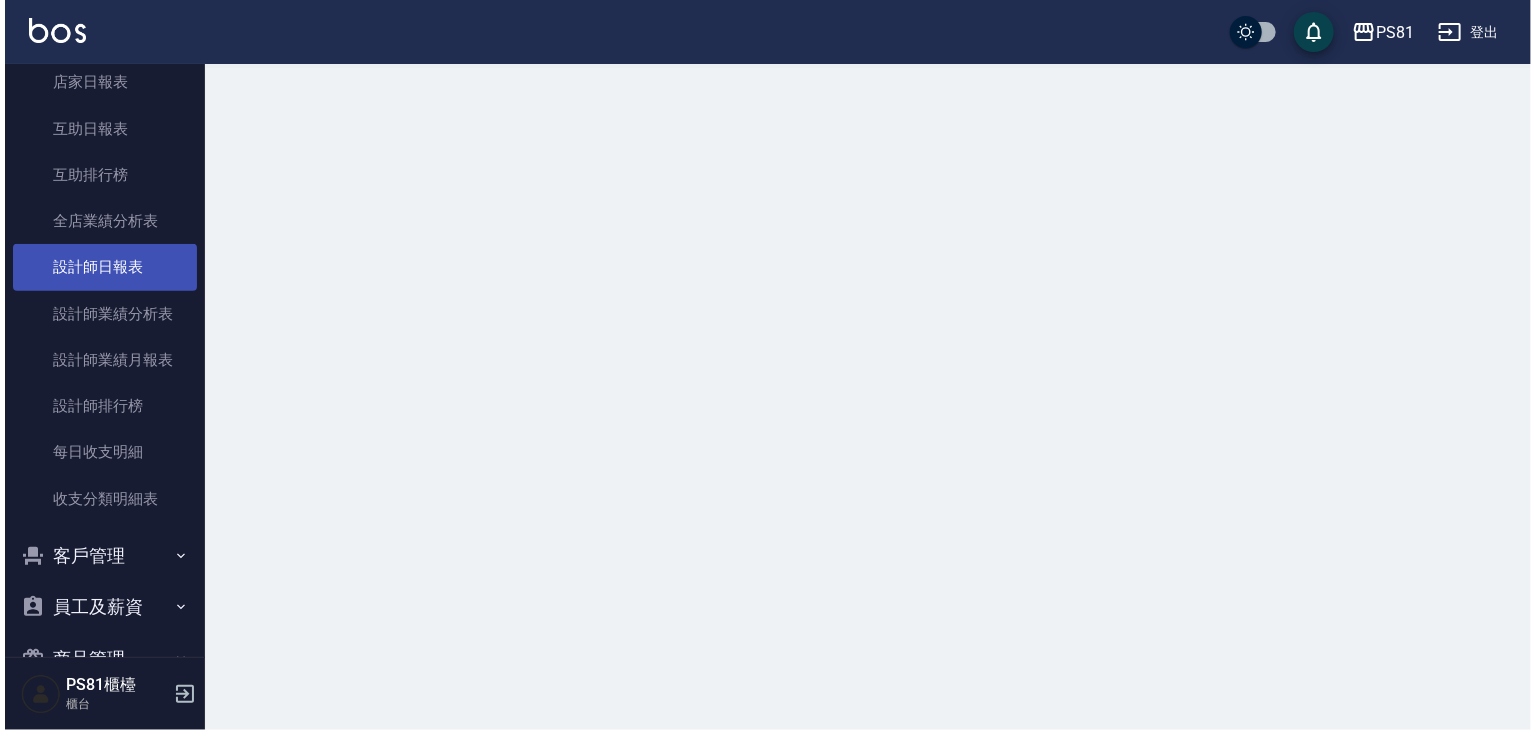 scroll, scrollTop: 0, scrollLeft: 0, axis: both 